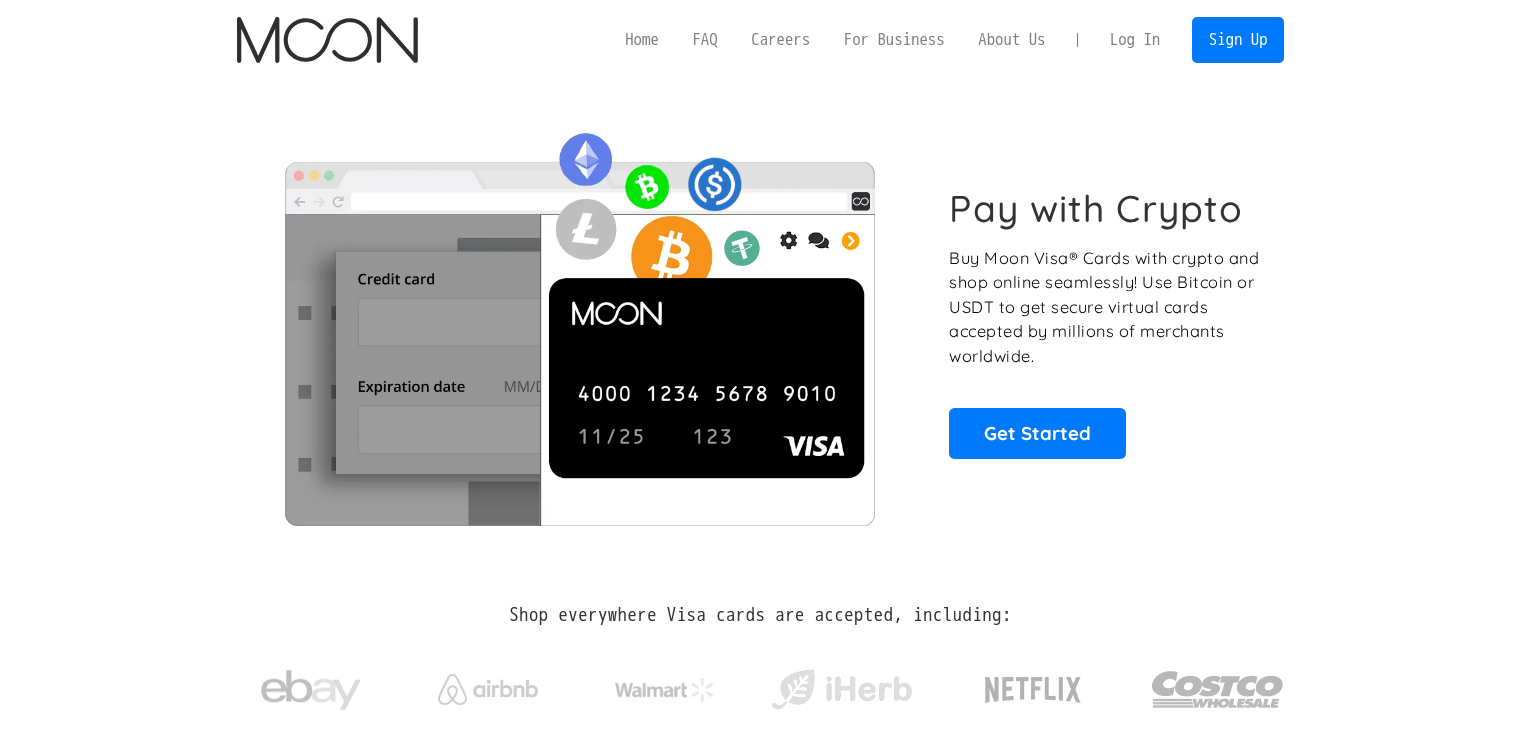 scroll, scrollTop: 0, scrollLeft: 0, axis: both 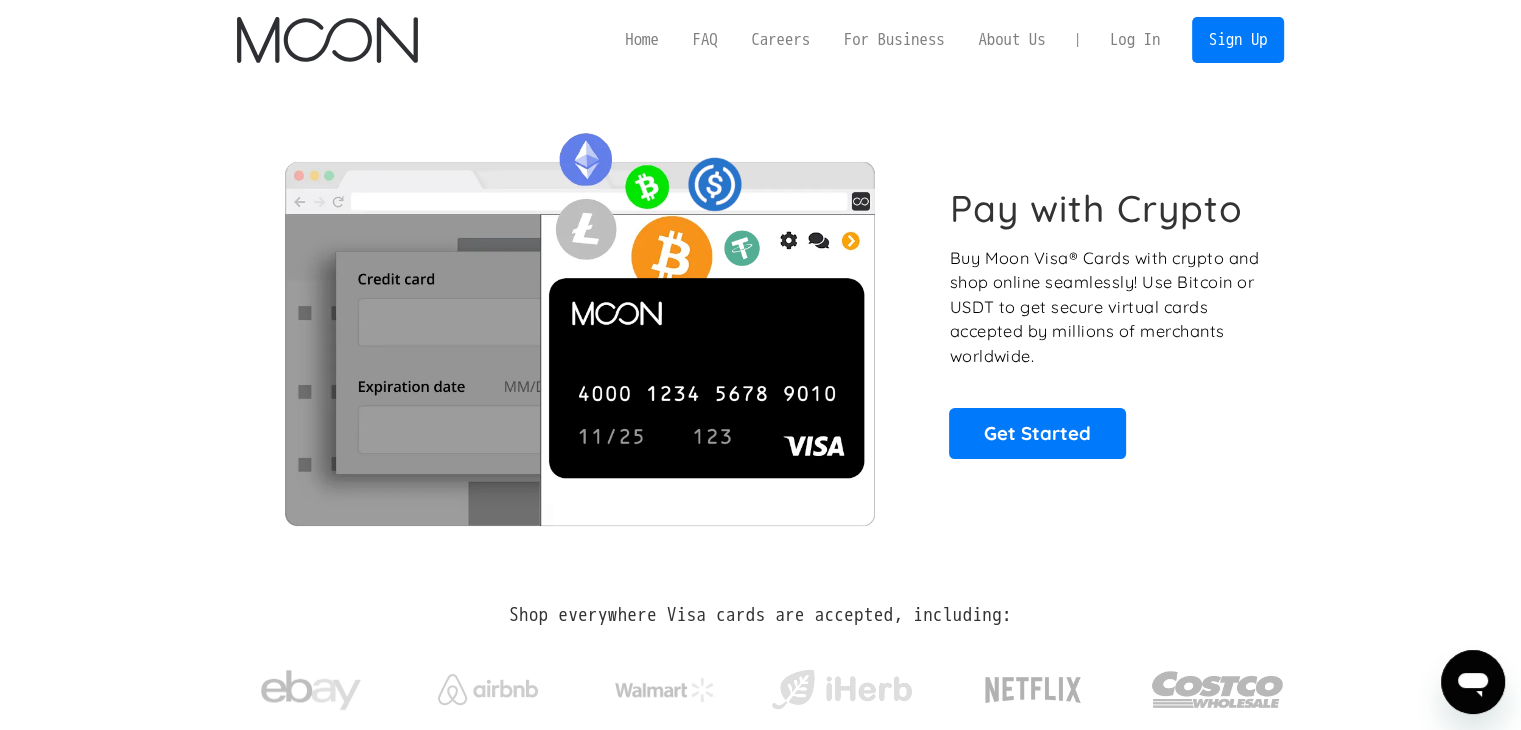 click on "Log In" at bounding box center [1135, 40] 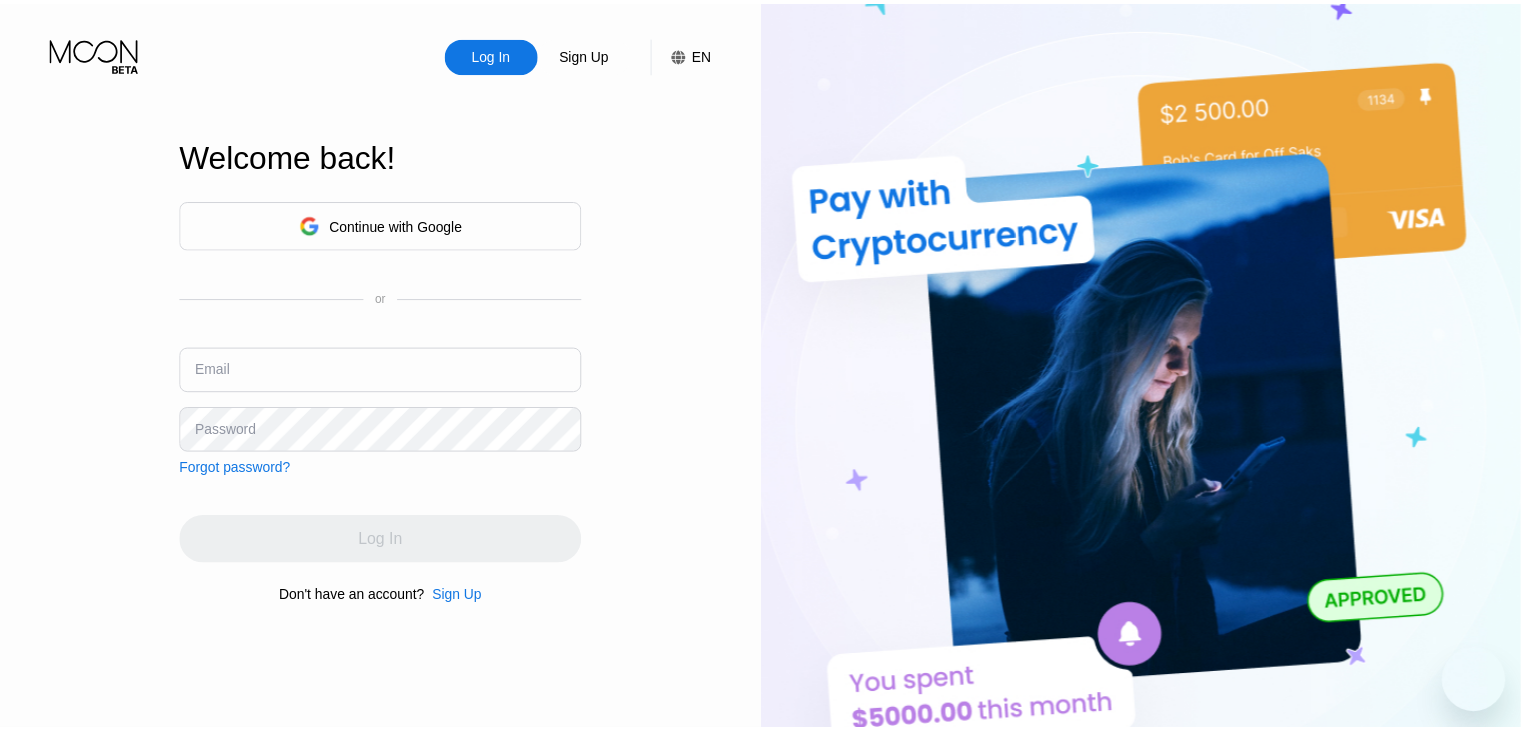 scroll, scrollTop: 0, scrollLeft: 0, axis: both 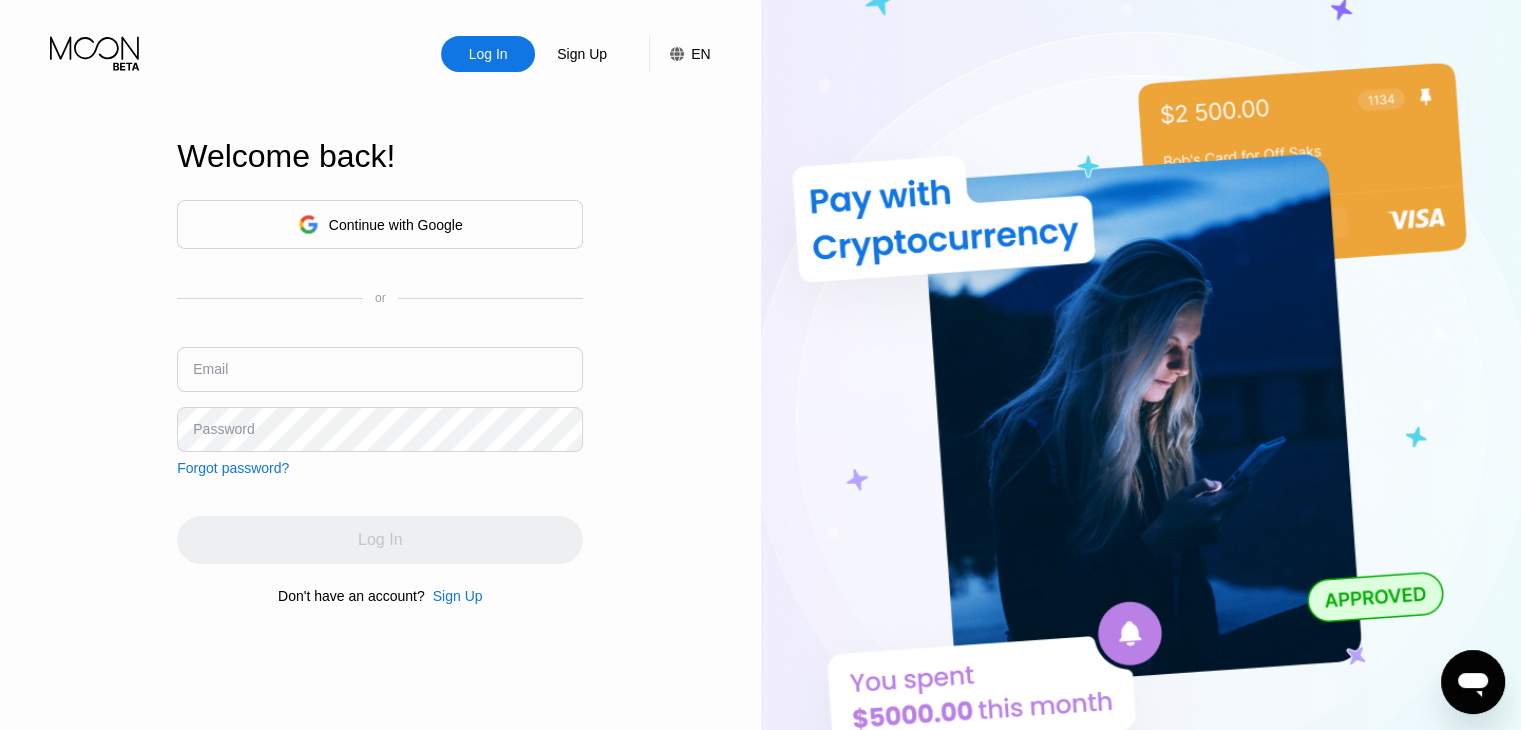 click on "Continue with Google" at bounding box center [380, 224] 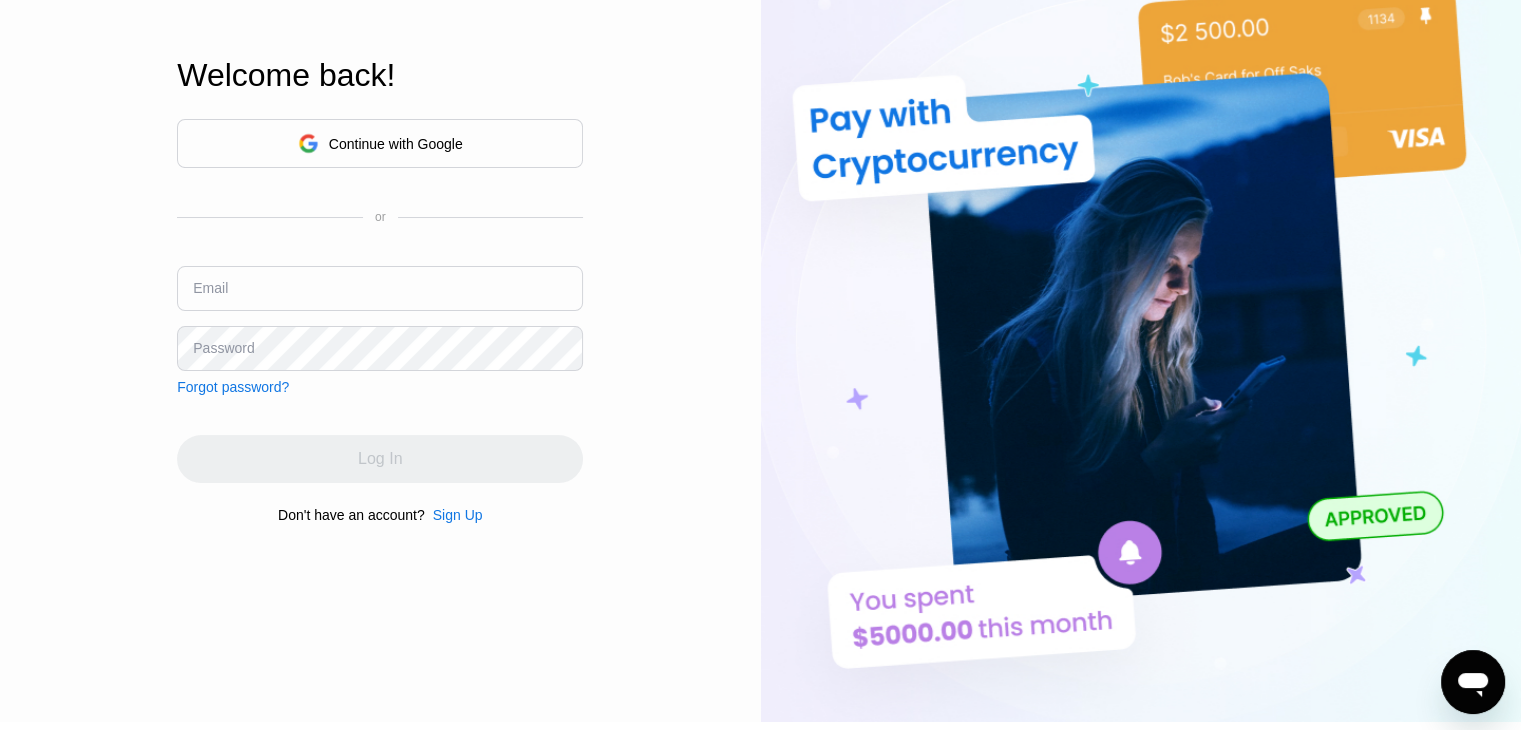 scroll, scrollTop: 0, scrollLeft: 0, axis: both 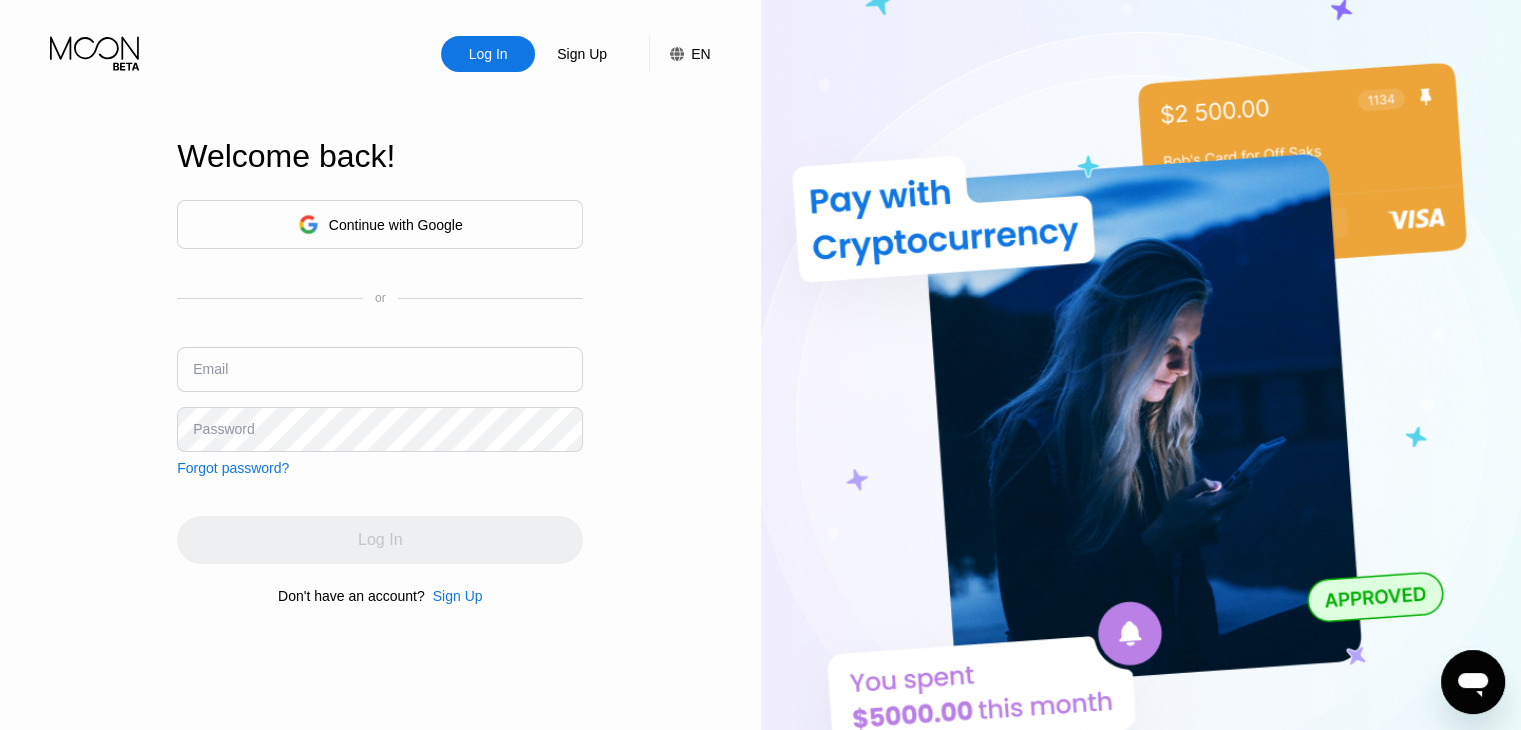 click on "Continue with Google" at bounding box center [396, 225] 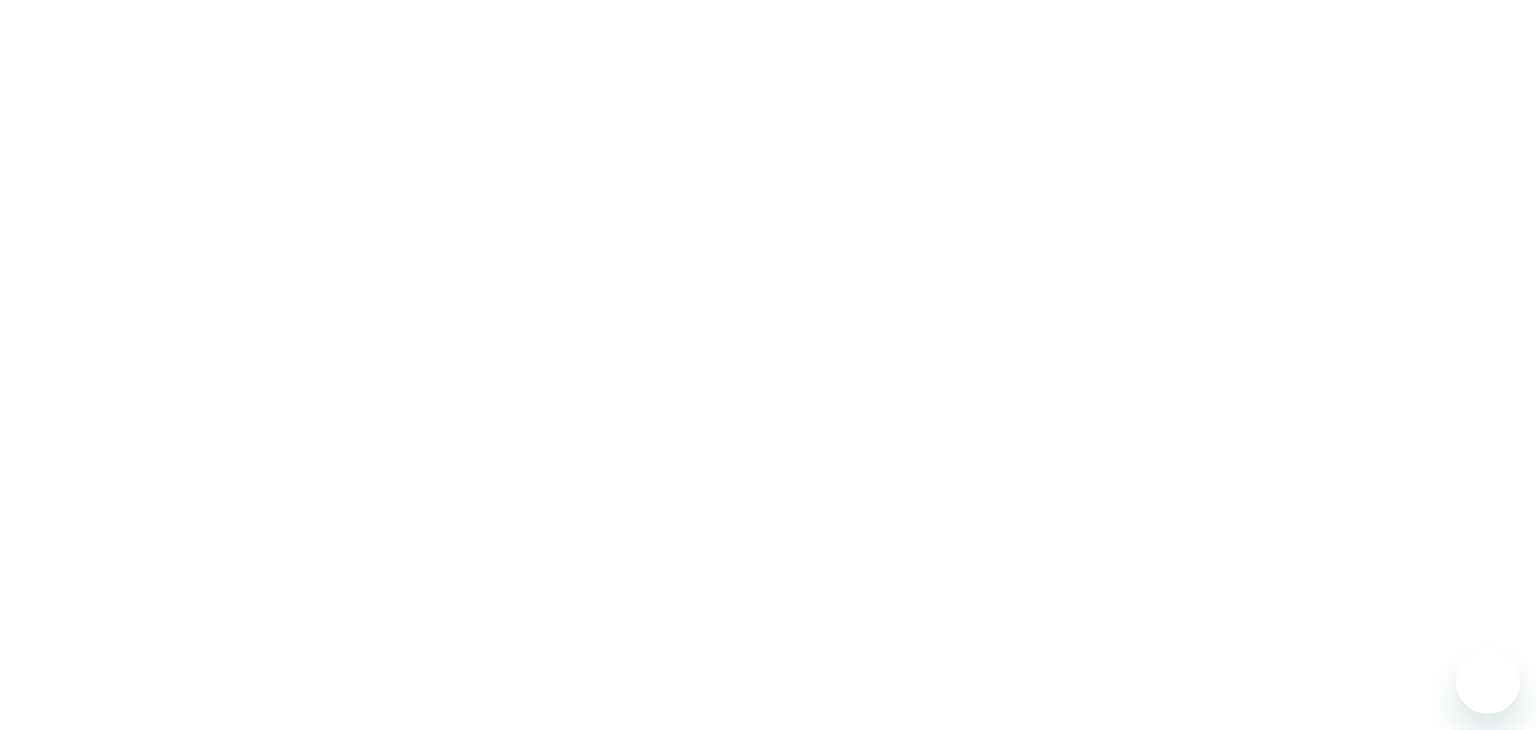 scroll, scrollTop: 0, scrollLeft: 0, axis: both 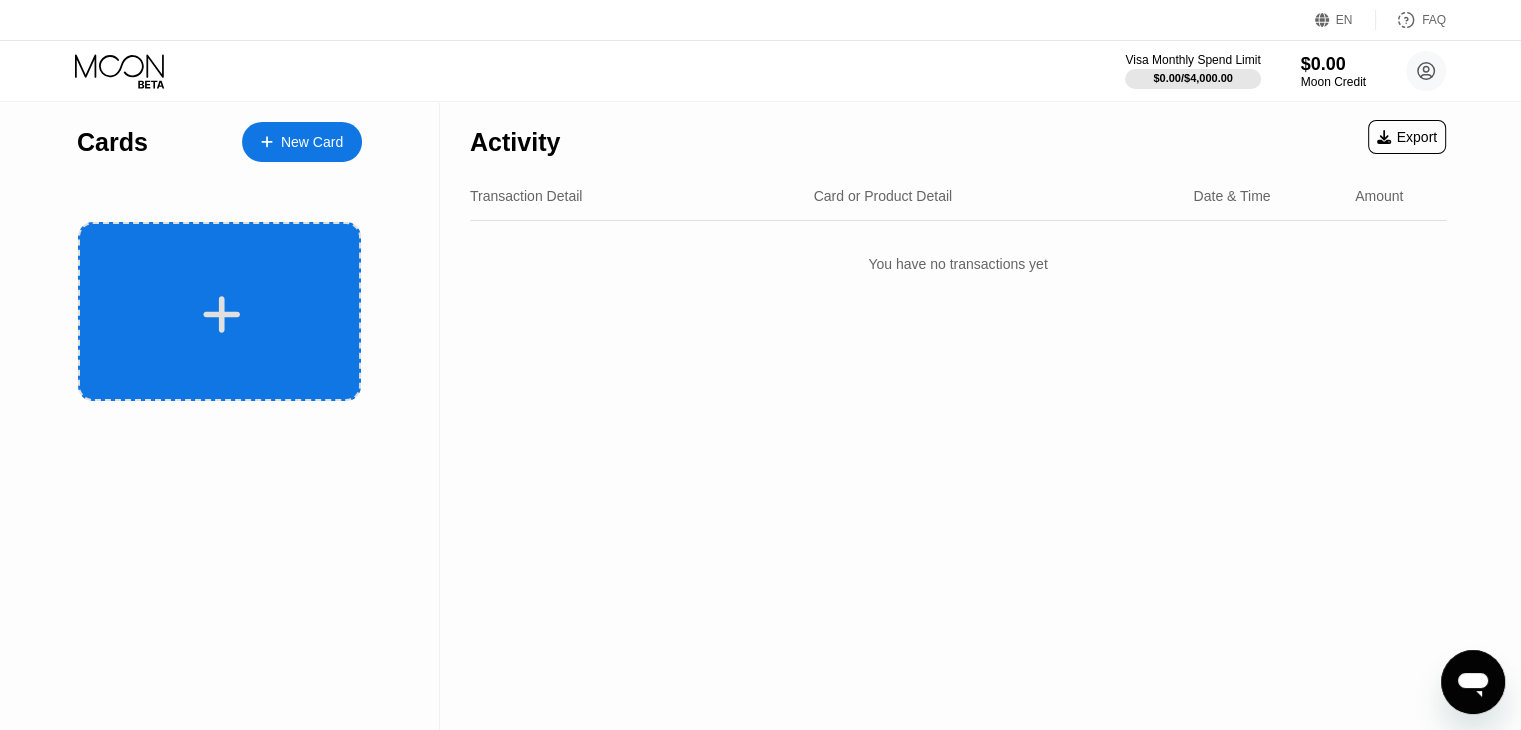 click 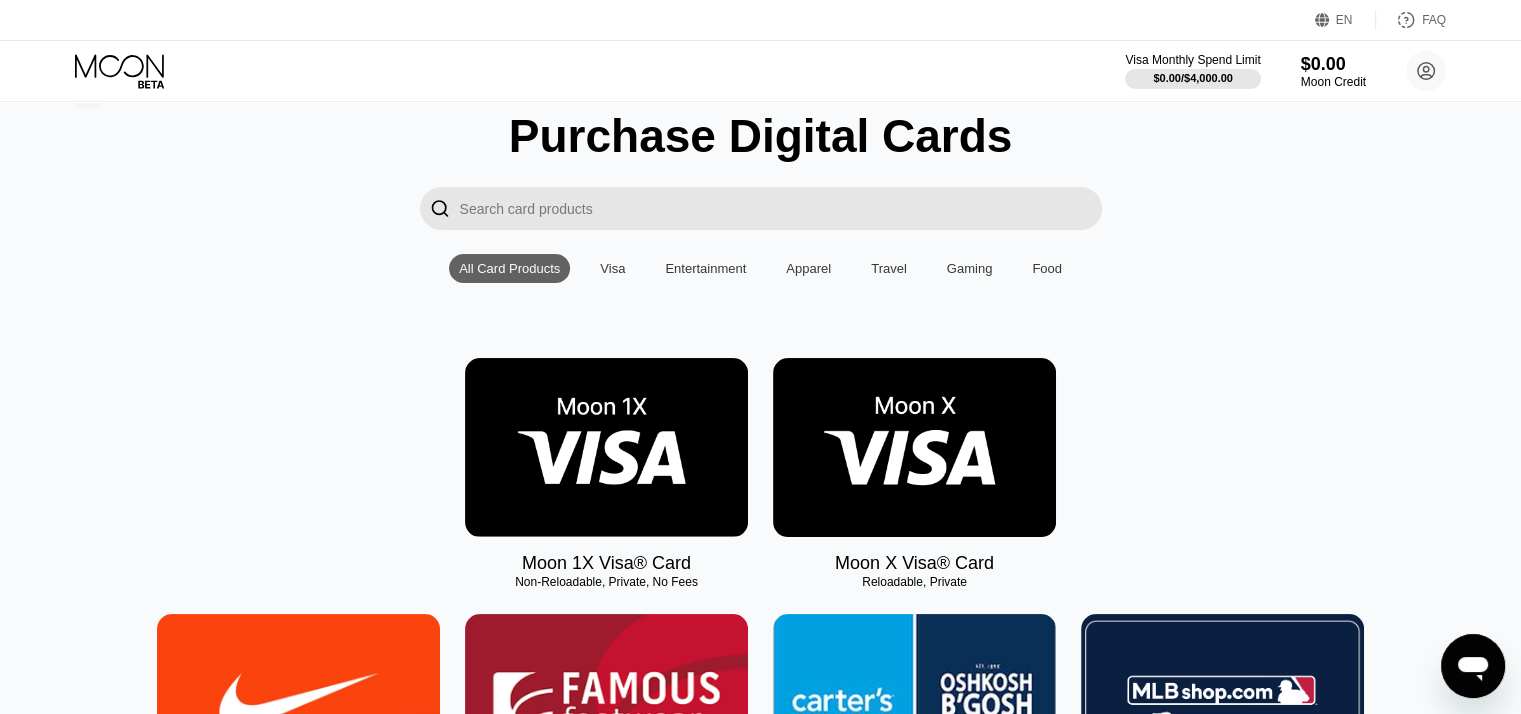 scroll, scrollTop: 0, scrollLeft: 0, axis: both 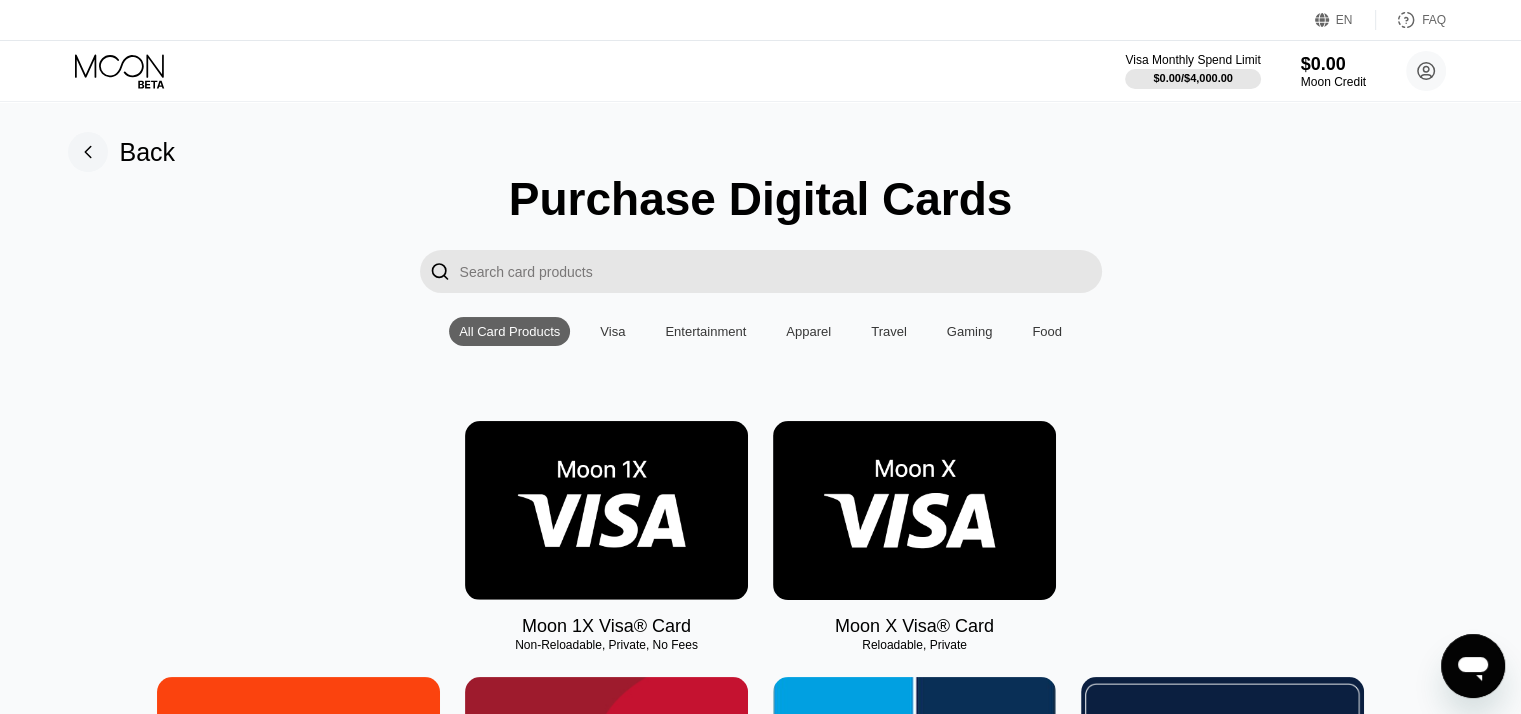 click at bounding box center [781, 271] 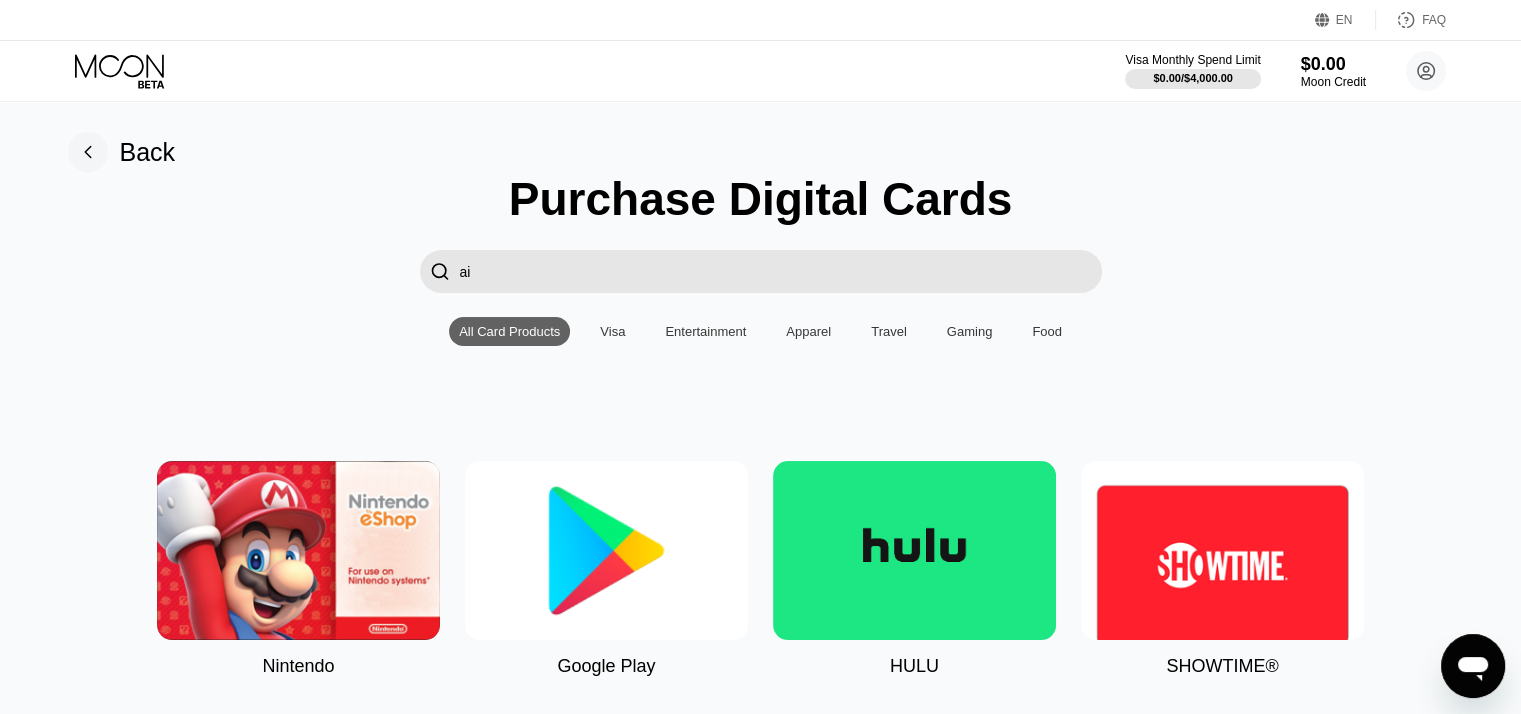 scroll, scrollTop: 266, scrollLeft: 0, axis: vertical 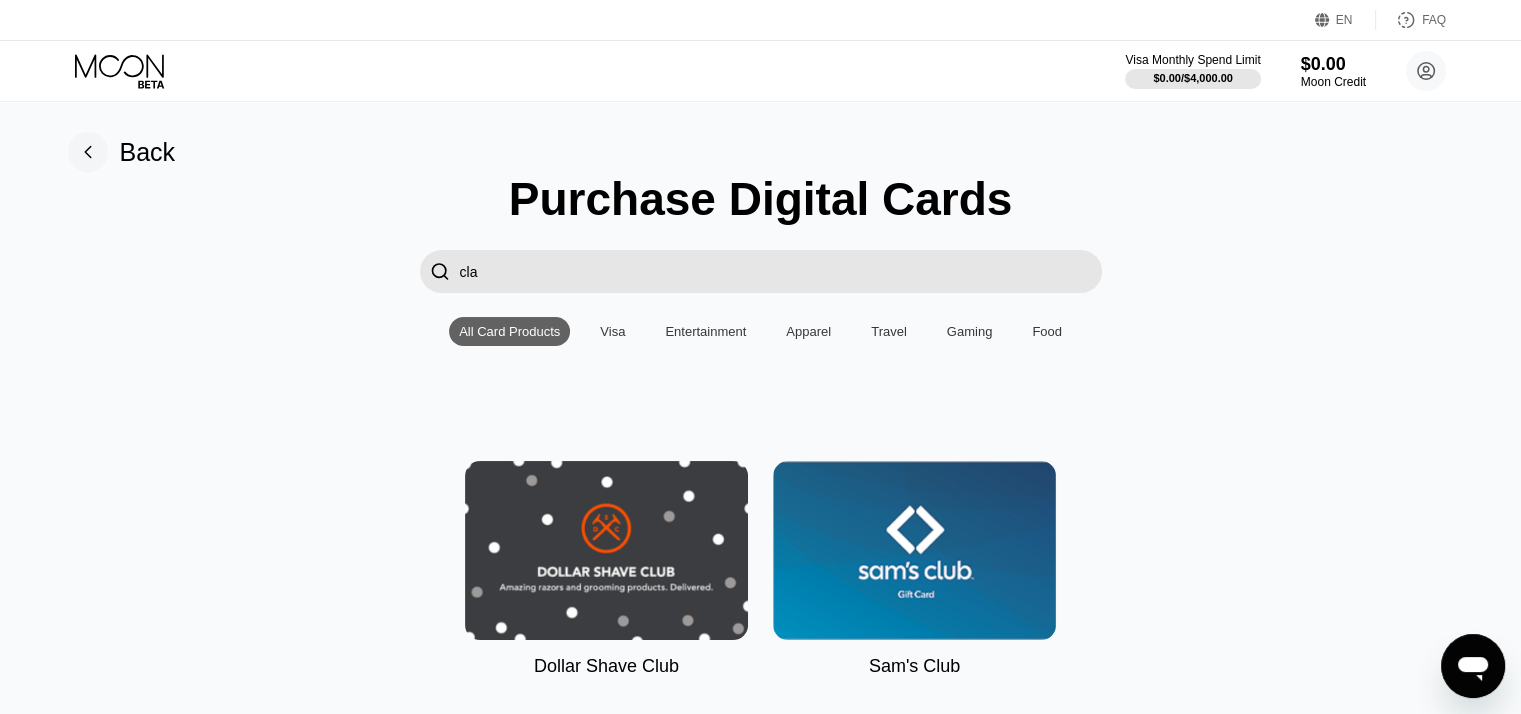 type on "cl" 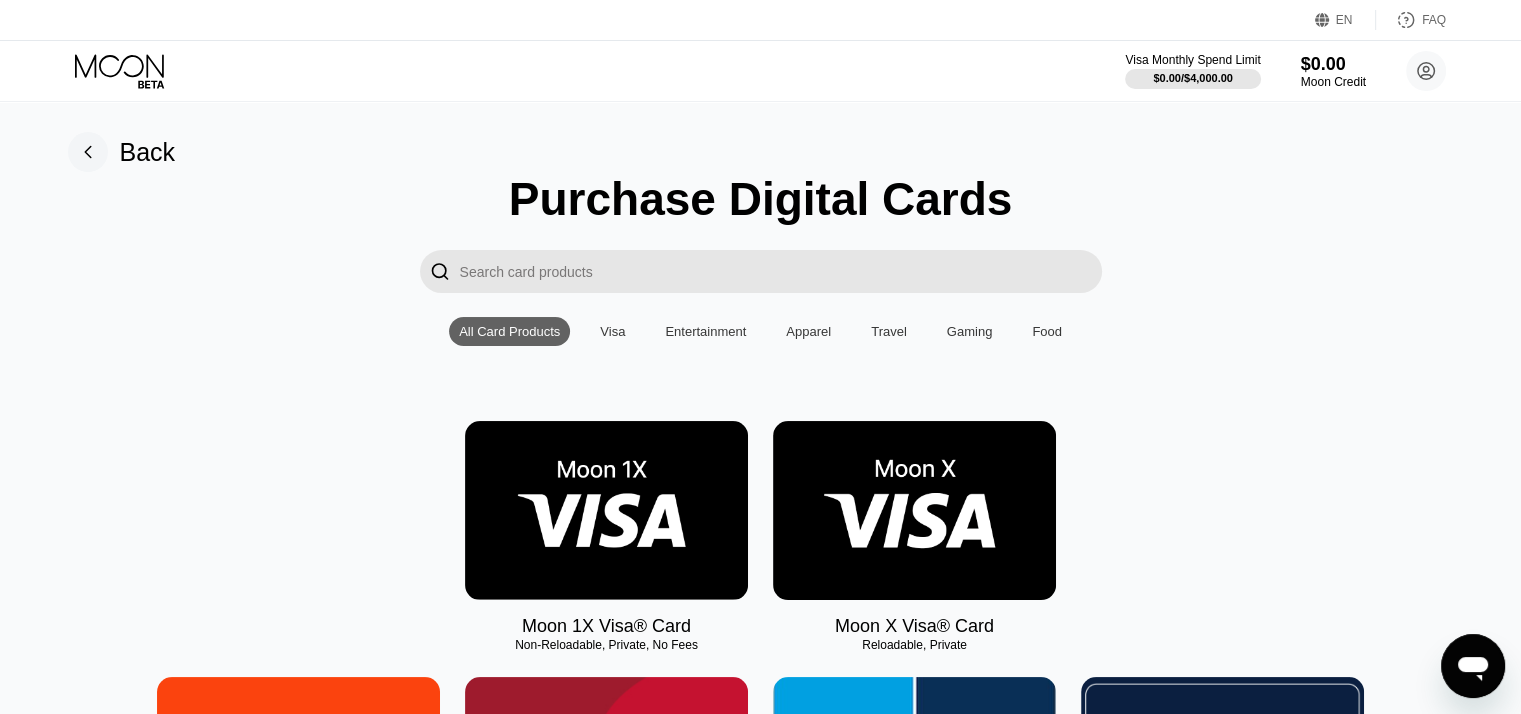 type 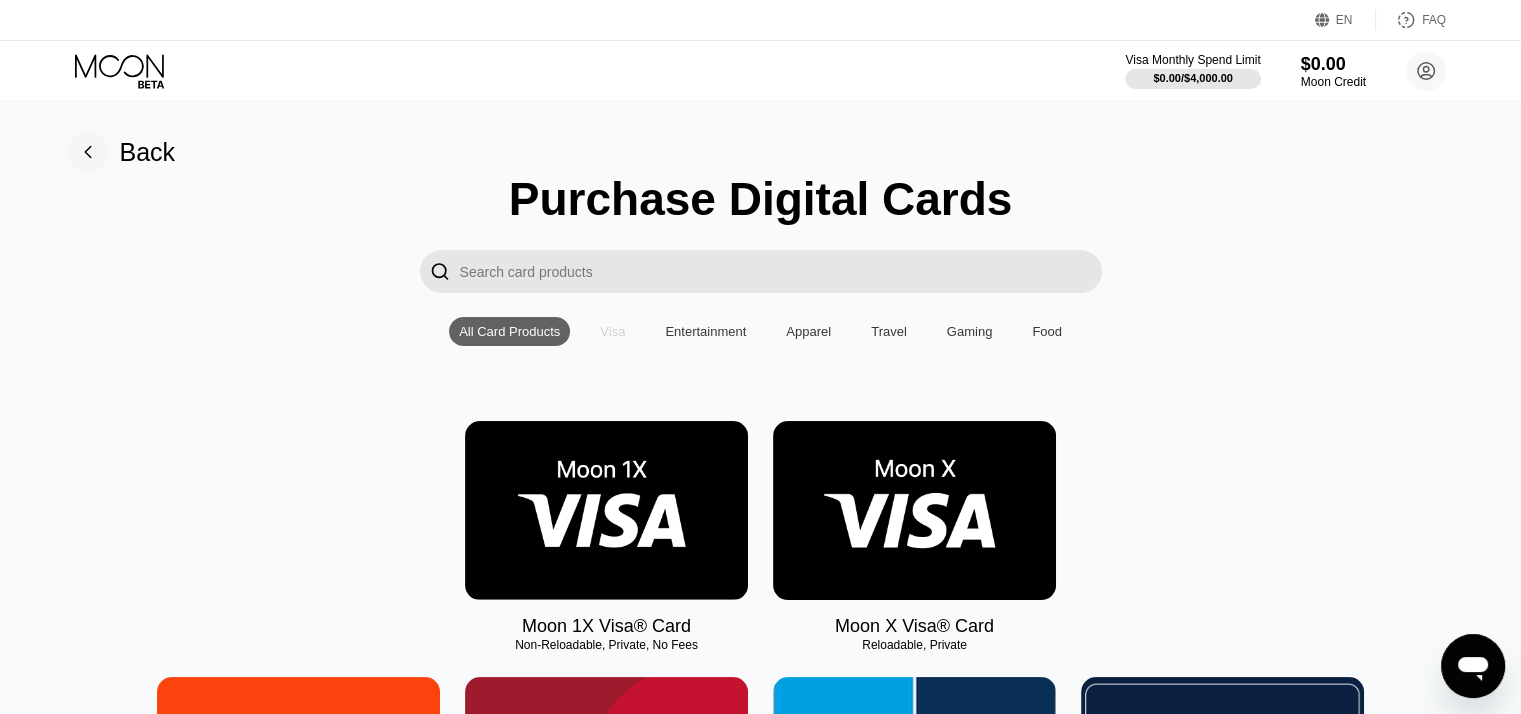 click on "Visa" at bounding box center [612, 331] 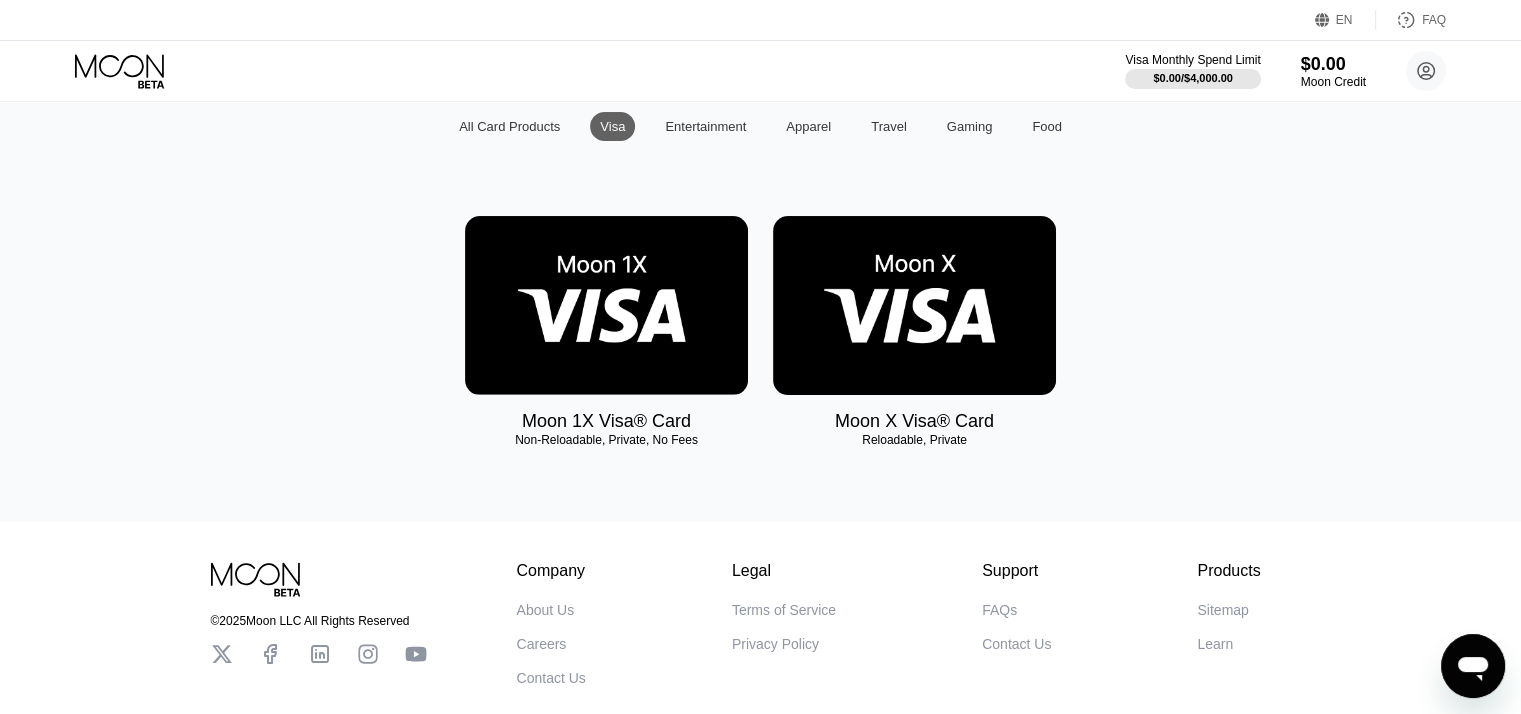 scroll, scrollTop: 328, scrollLeft: 0, axis: vertical 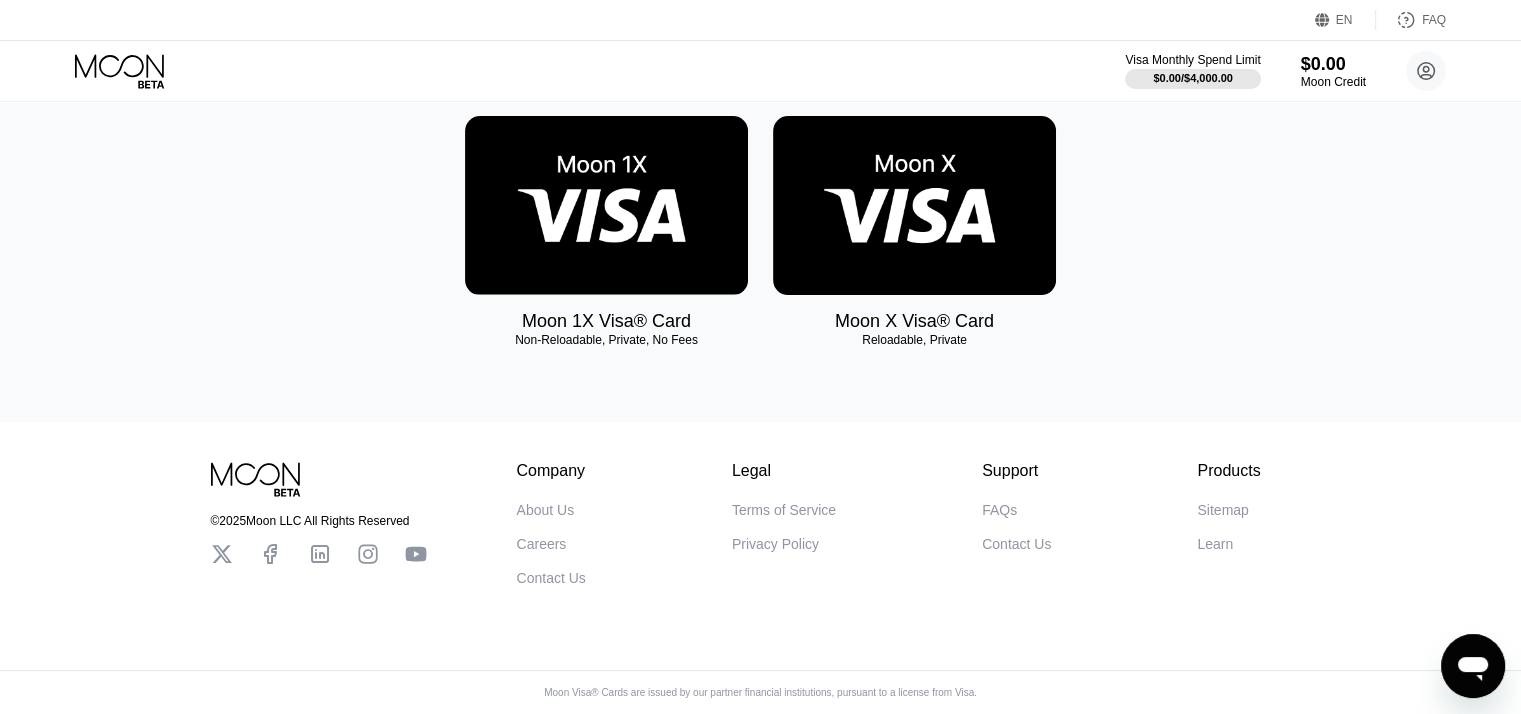 click at bounding box center (914, 205) 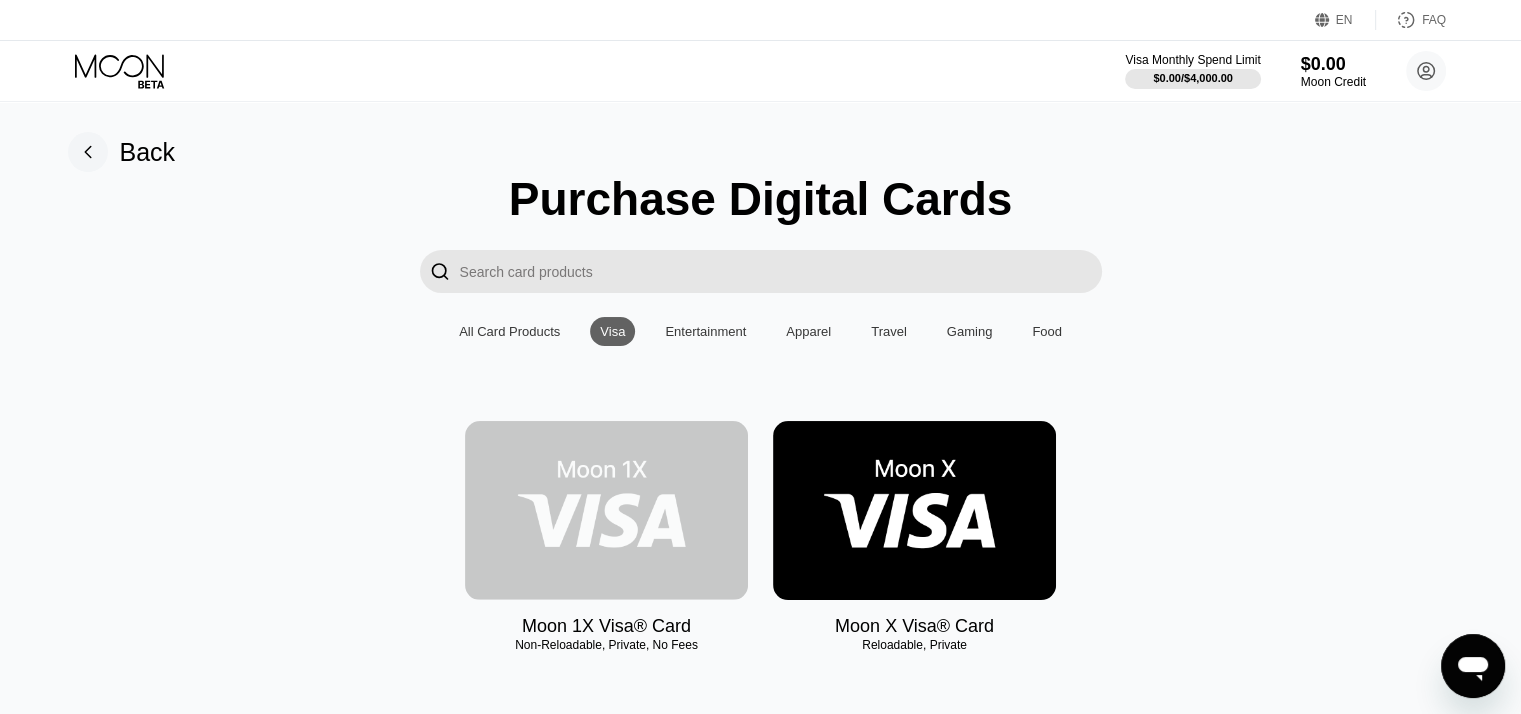 click at bounding box center [606, 510] 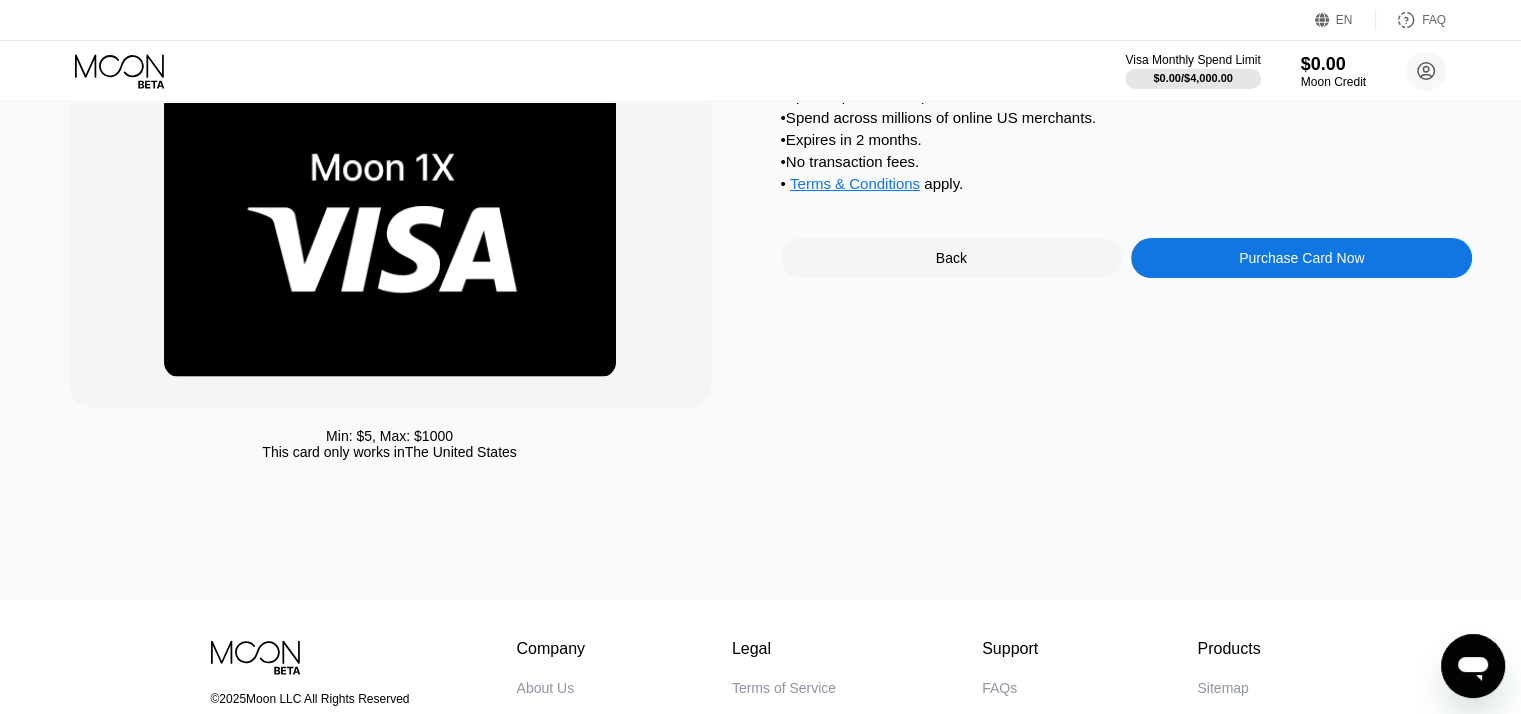 scroll, scrollTop: 0, scrollLeft: 0, axis: both 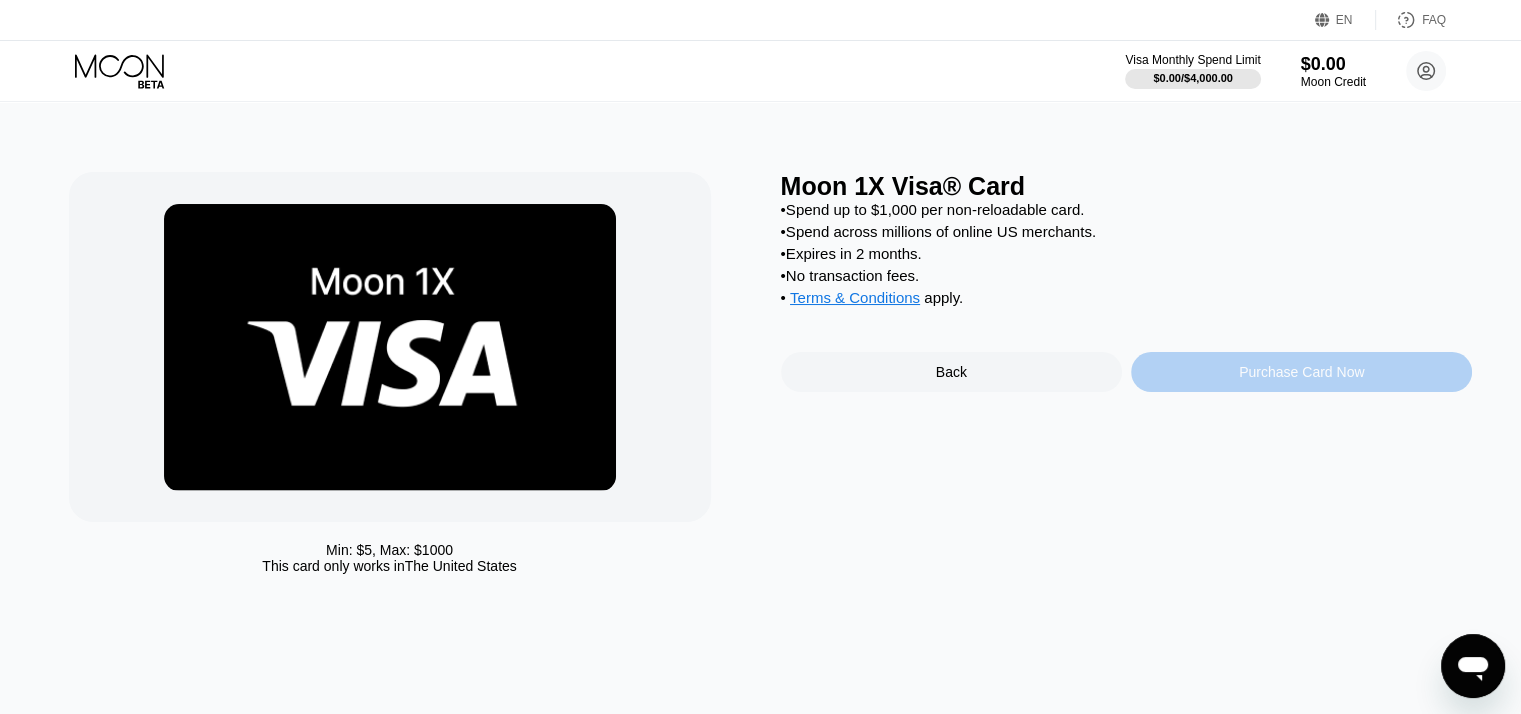 click on "Purchase Card Now" at bounding box center (1301, 372) 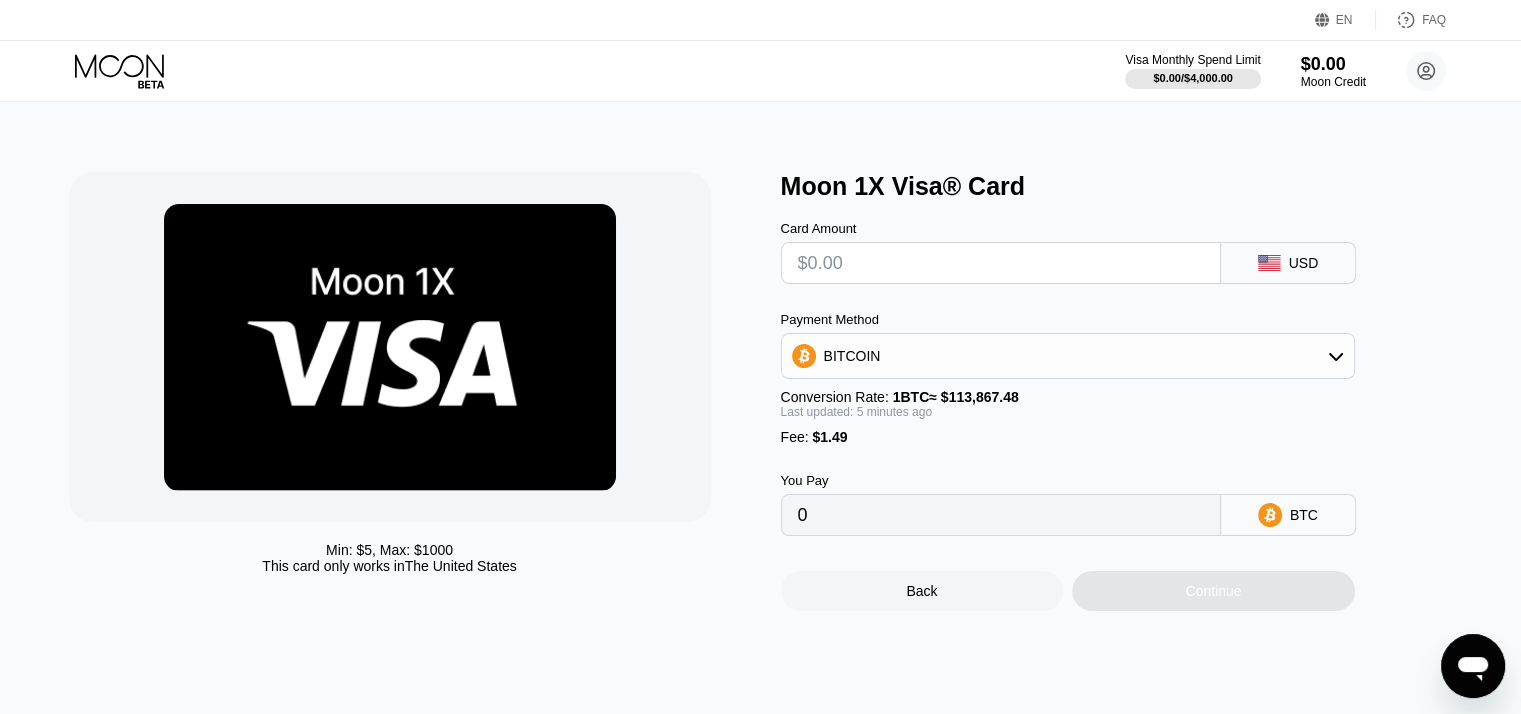 type on "$2.99" 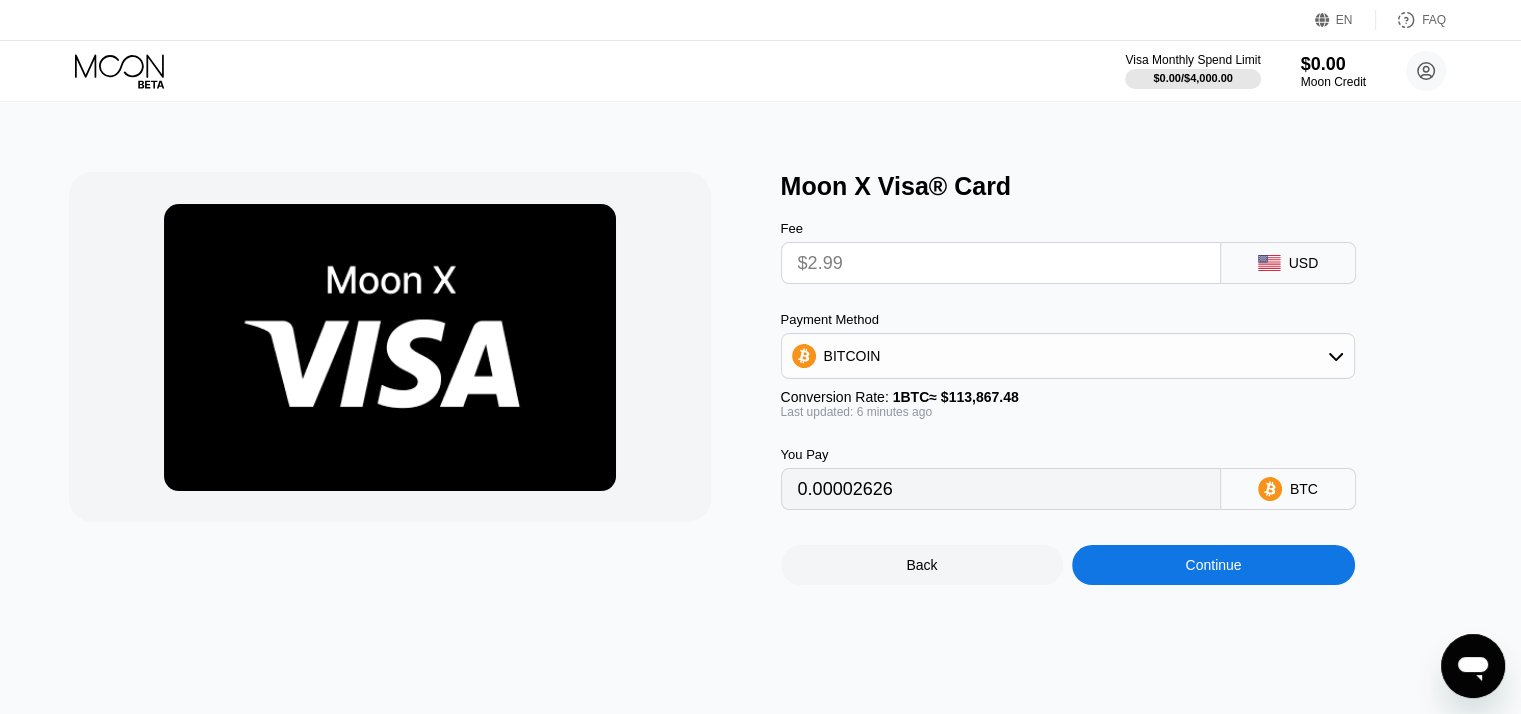 type on "0.00002626" 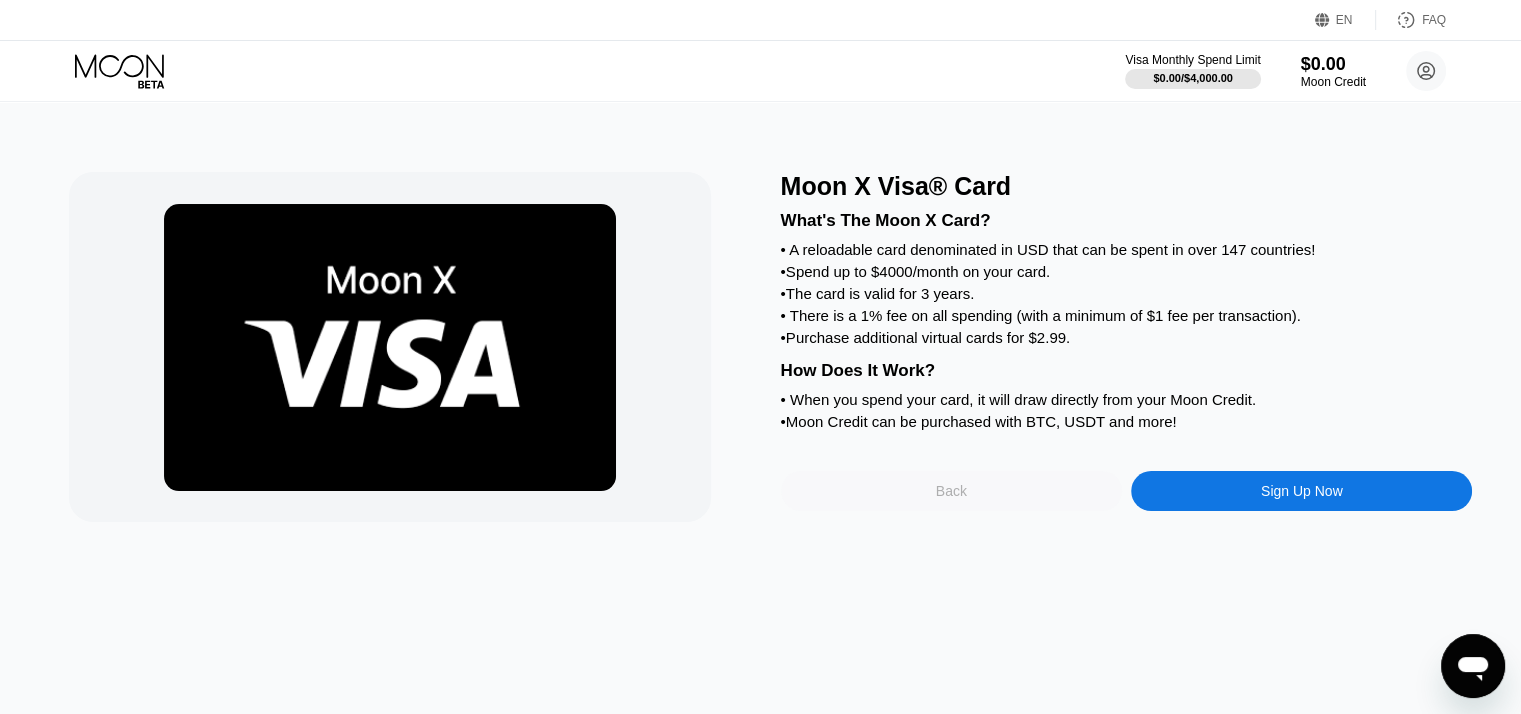 click on "Back" at bounding box center [951, 491] 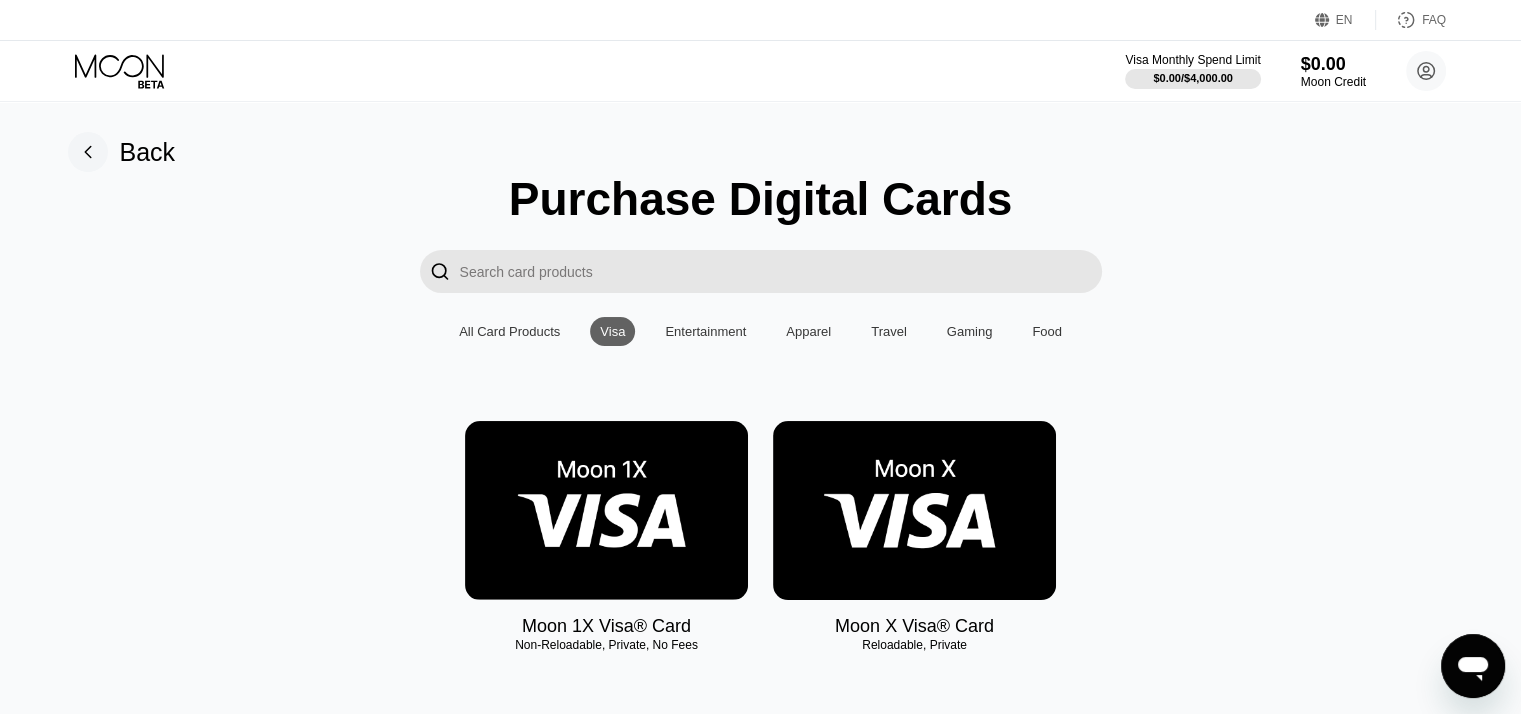 click at bounding box center (914, 510) 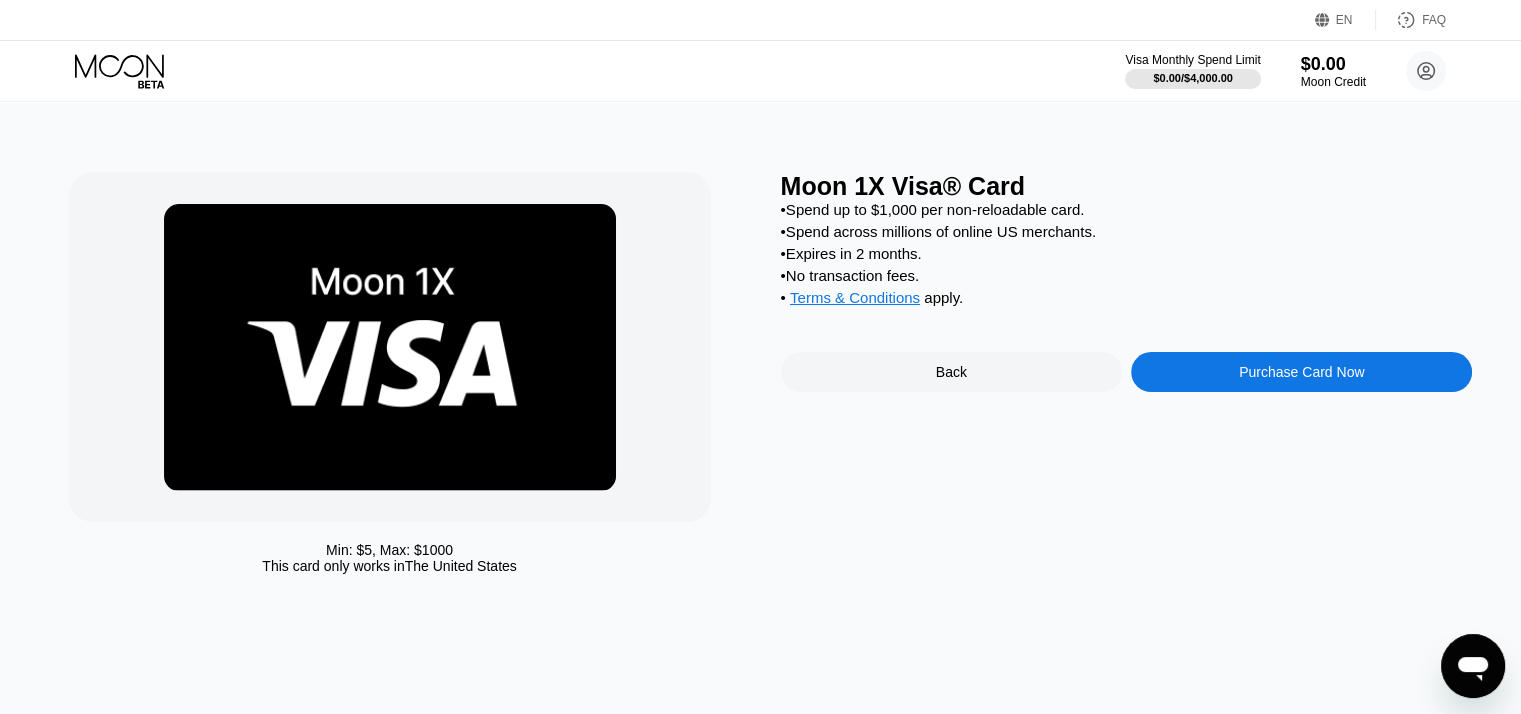click on "Purchase Card Now" at bounding box center [1301, 372] 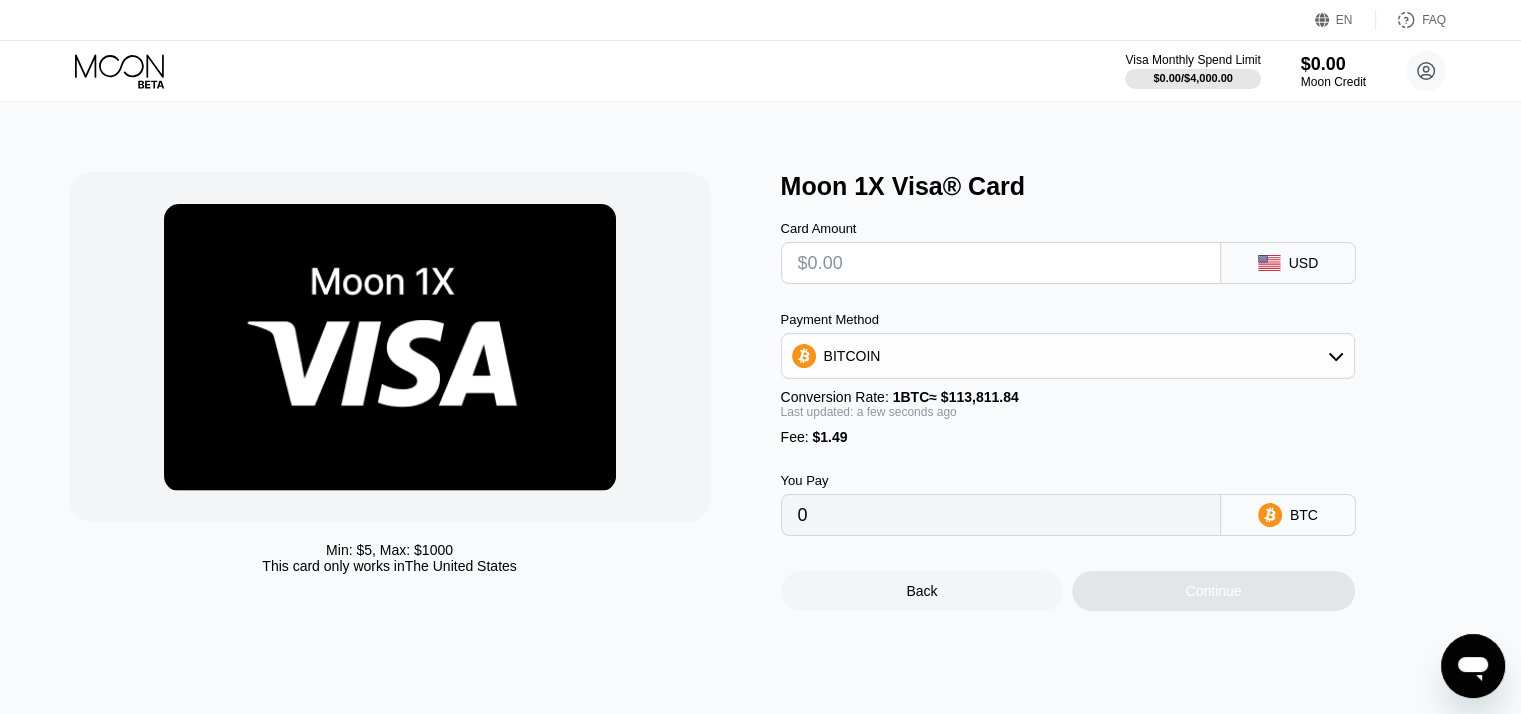 click at bounding box center (1001, 263) 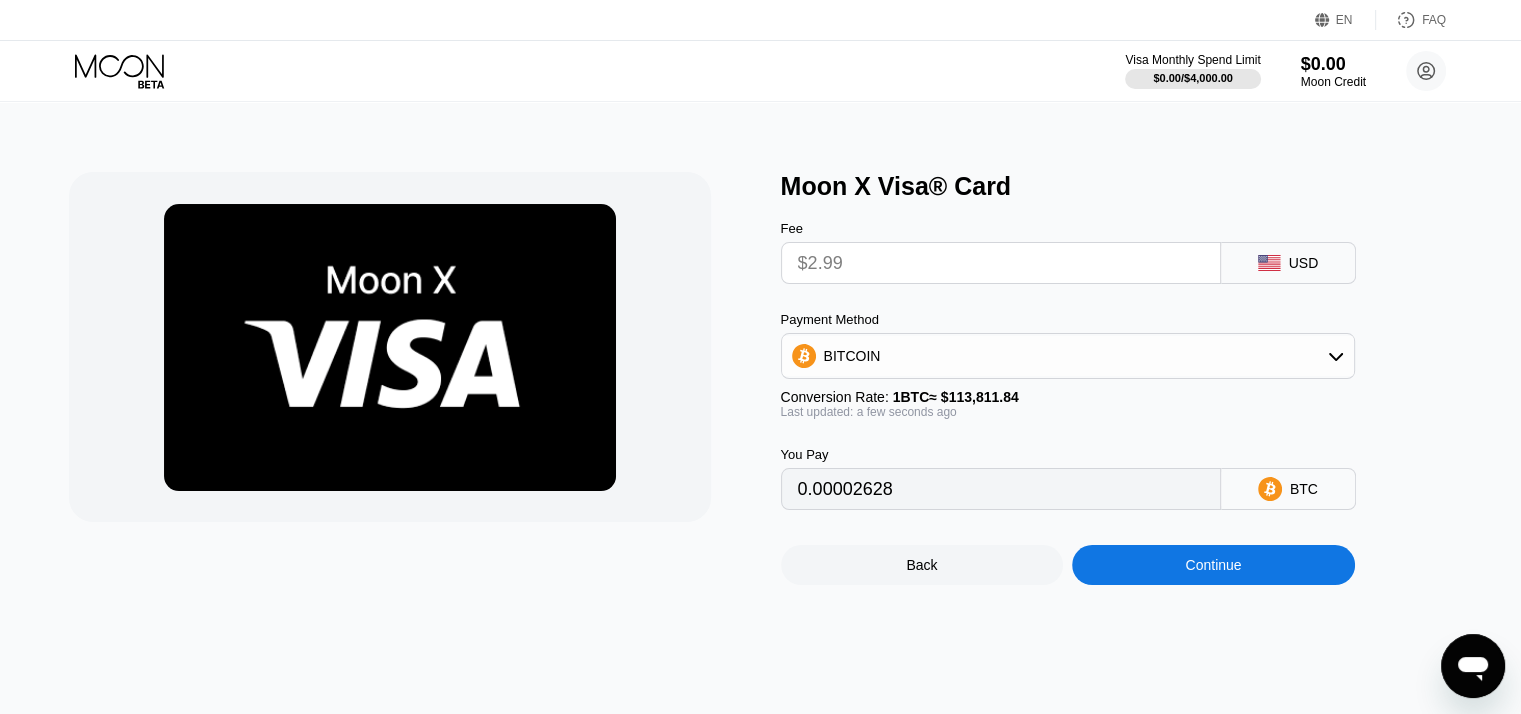 click on "BITCOIN" at bounding box center (1068, 356) 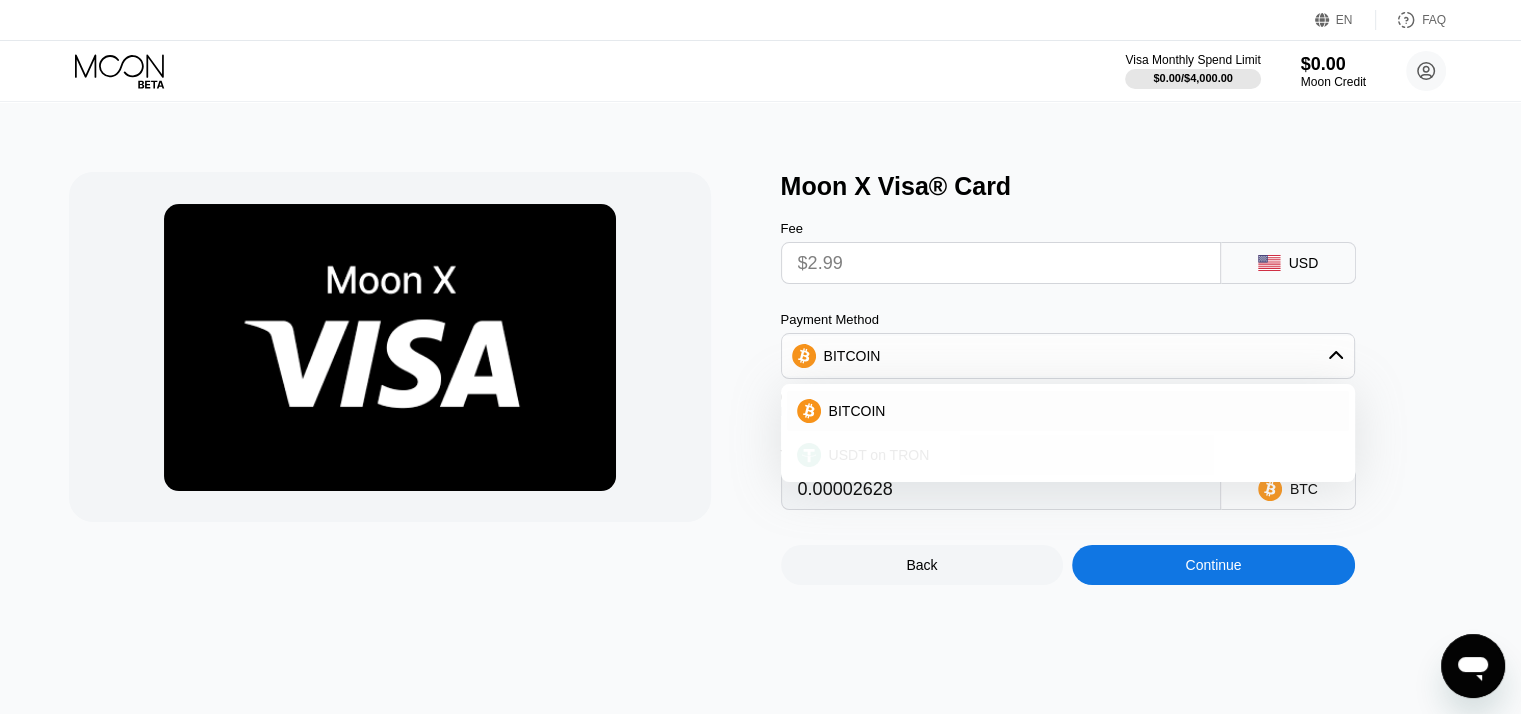 click on "USDT on TRON" at bounding box center [879, 455] 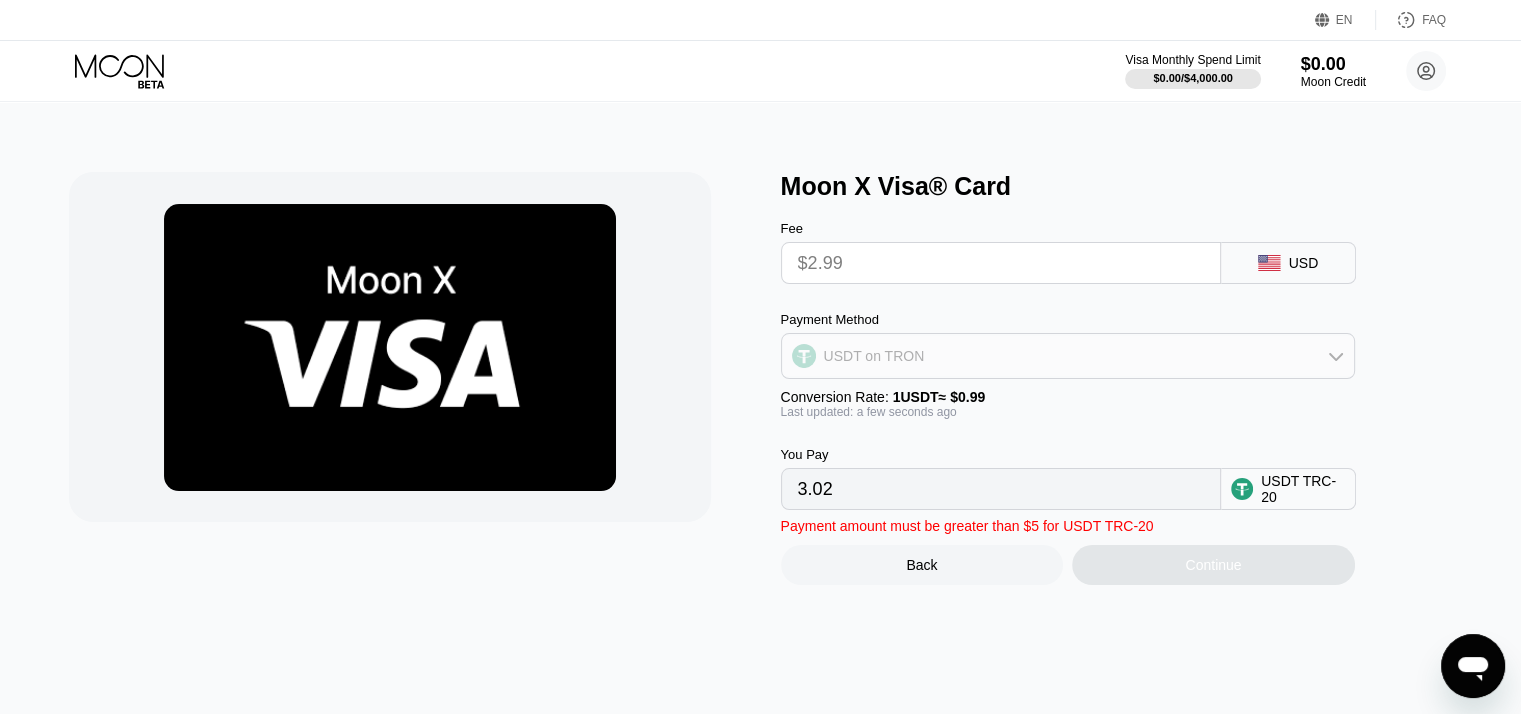 click 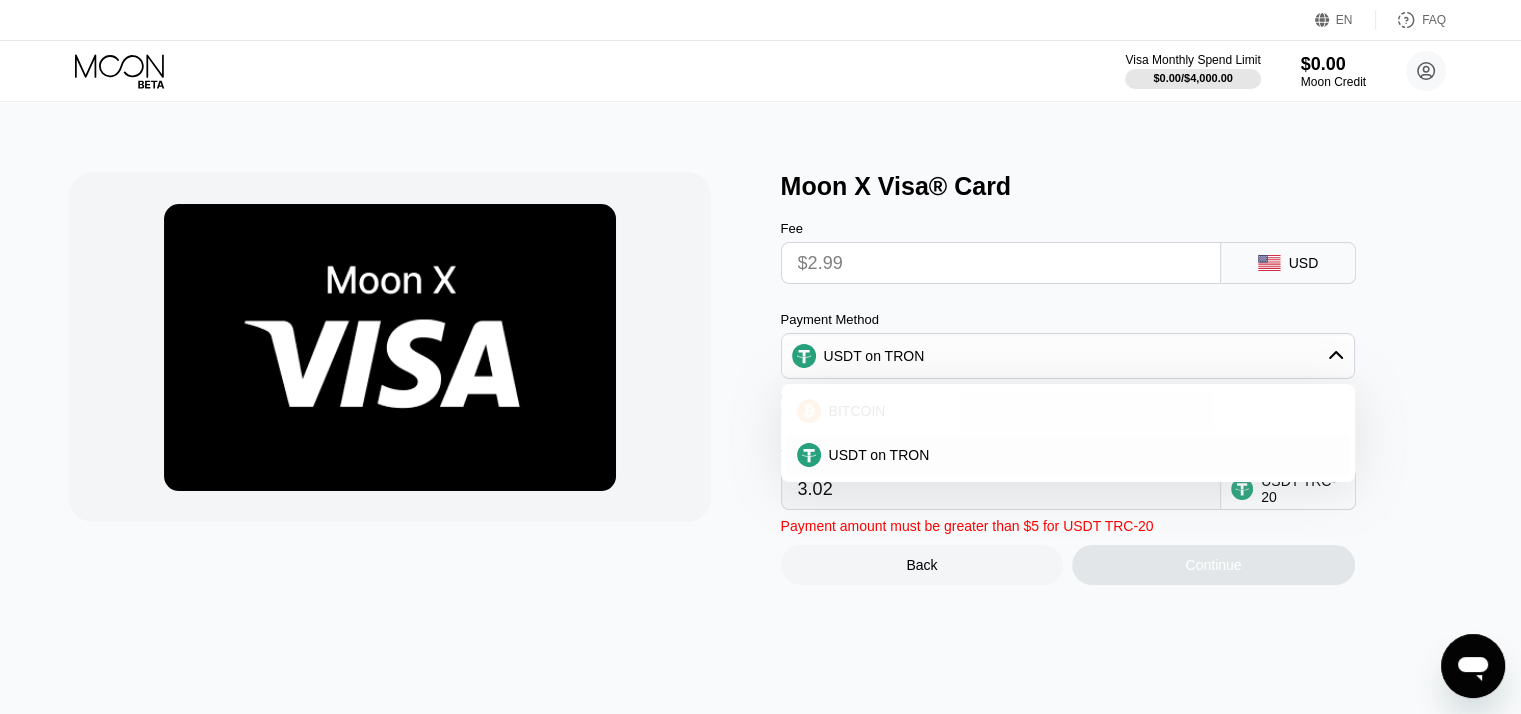 click on "BITCOIN" at bounding box center [1080, 411] 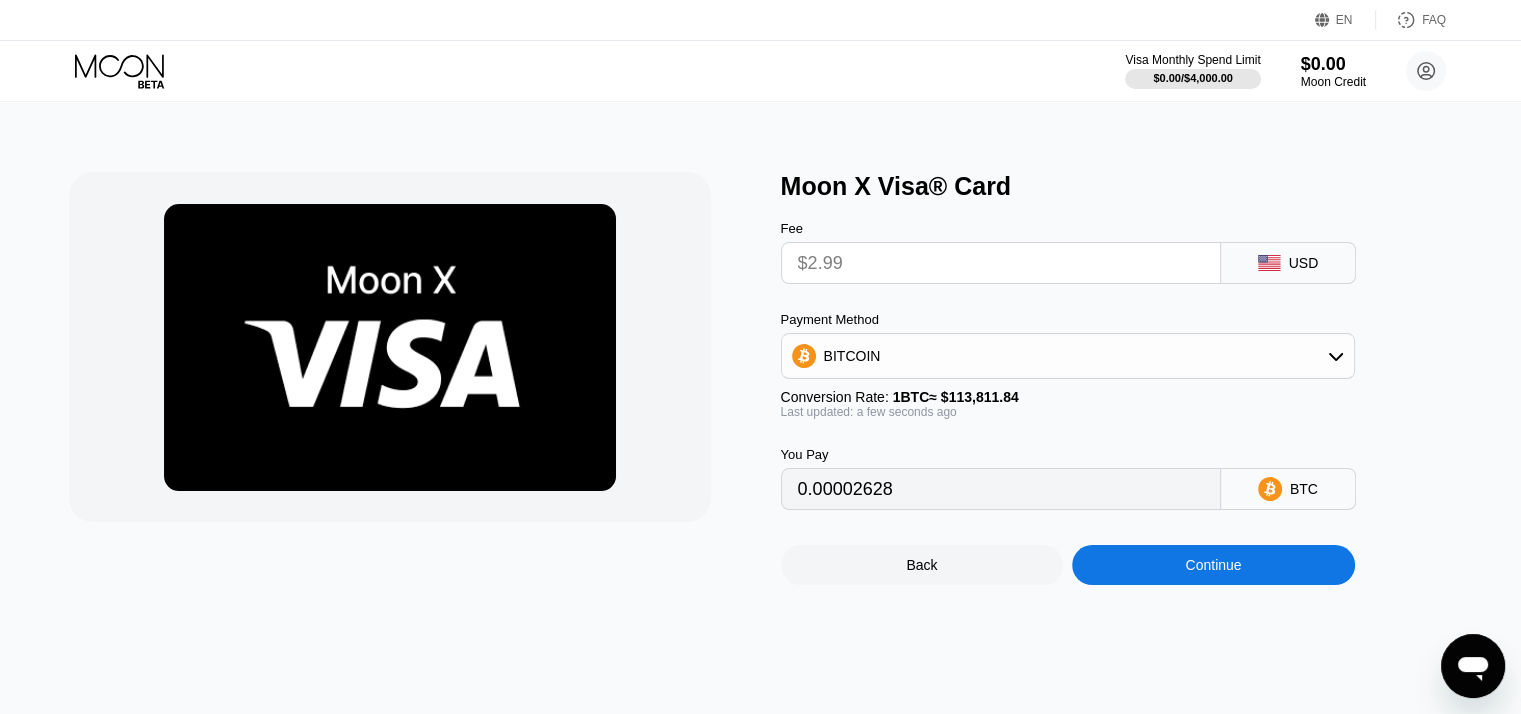 click on "USD" at bounding box center [1304, 263] 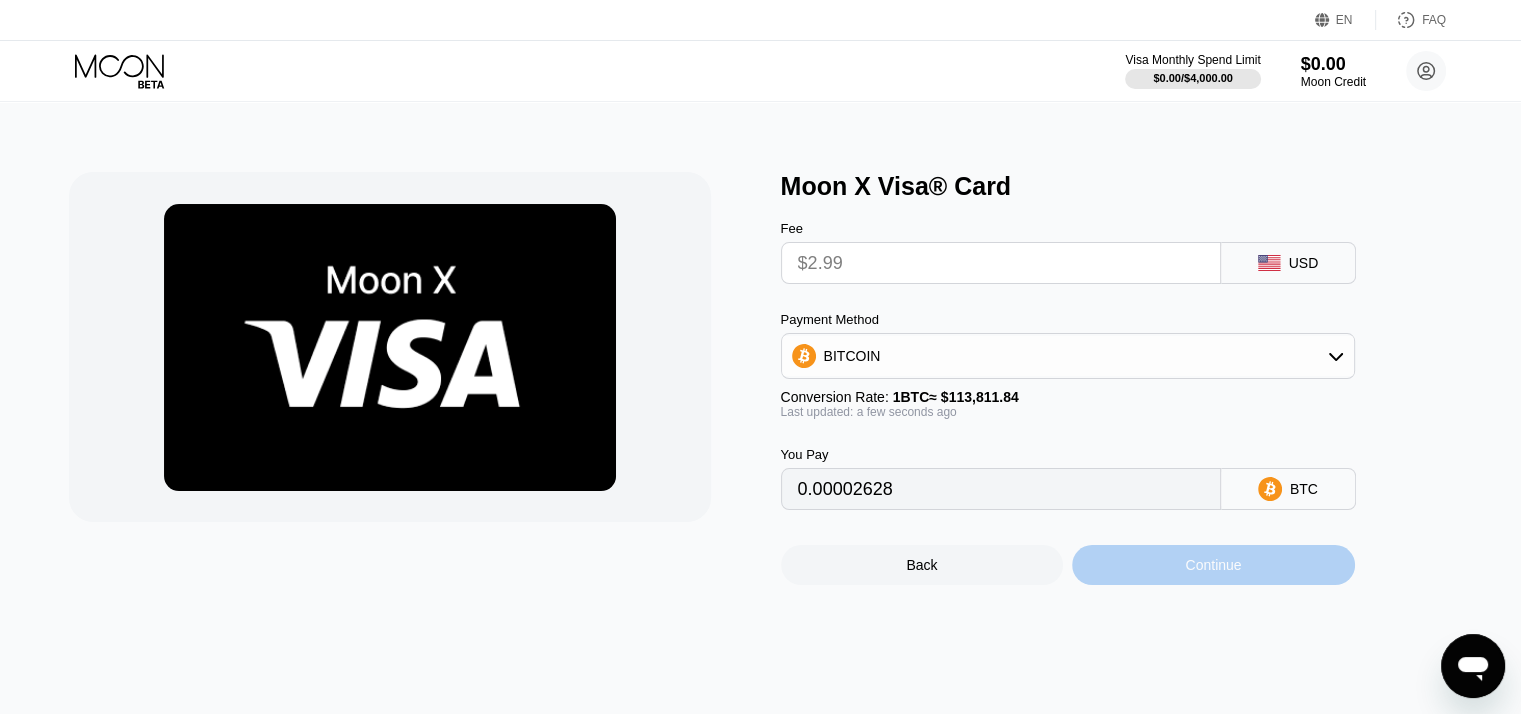 click on "Continue" at bounding box center (1213, 565) 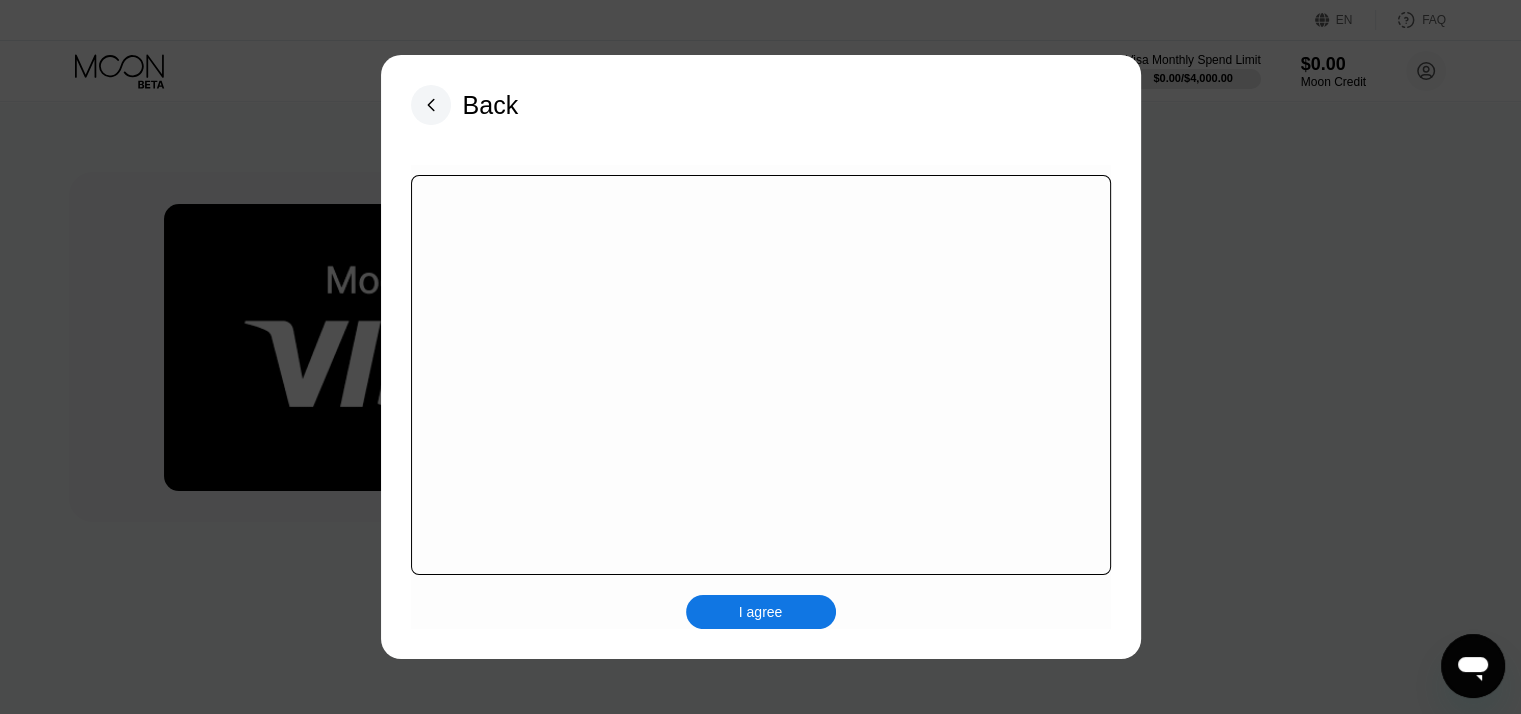 click on "I agree" at bounding box center [761, 612] 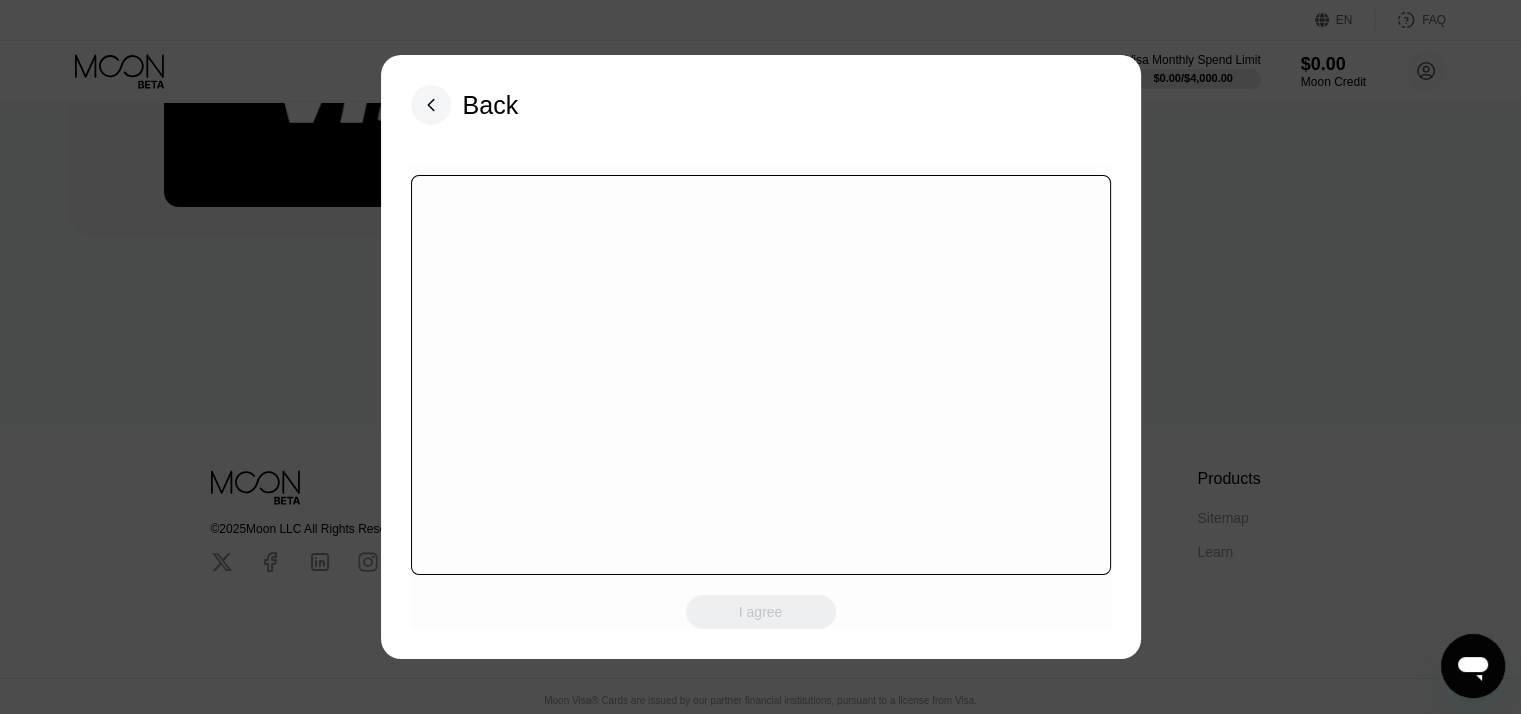 scroll, scrollTop: 304, scrollLeft: 0, axis: vertical 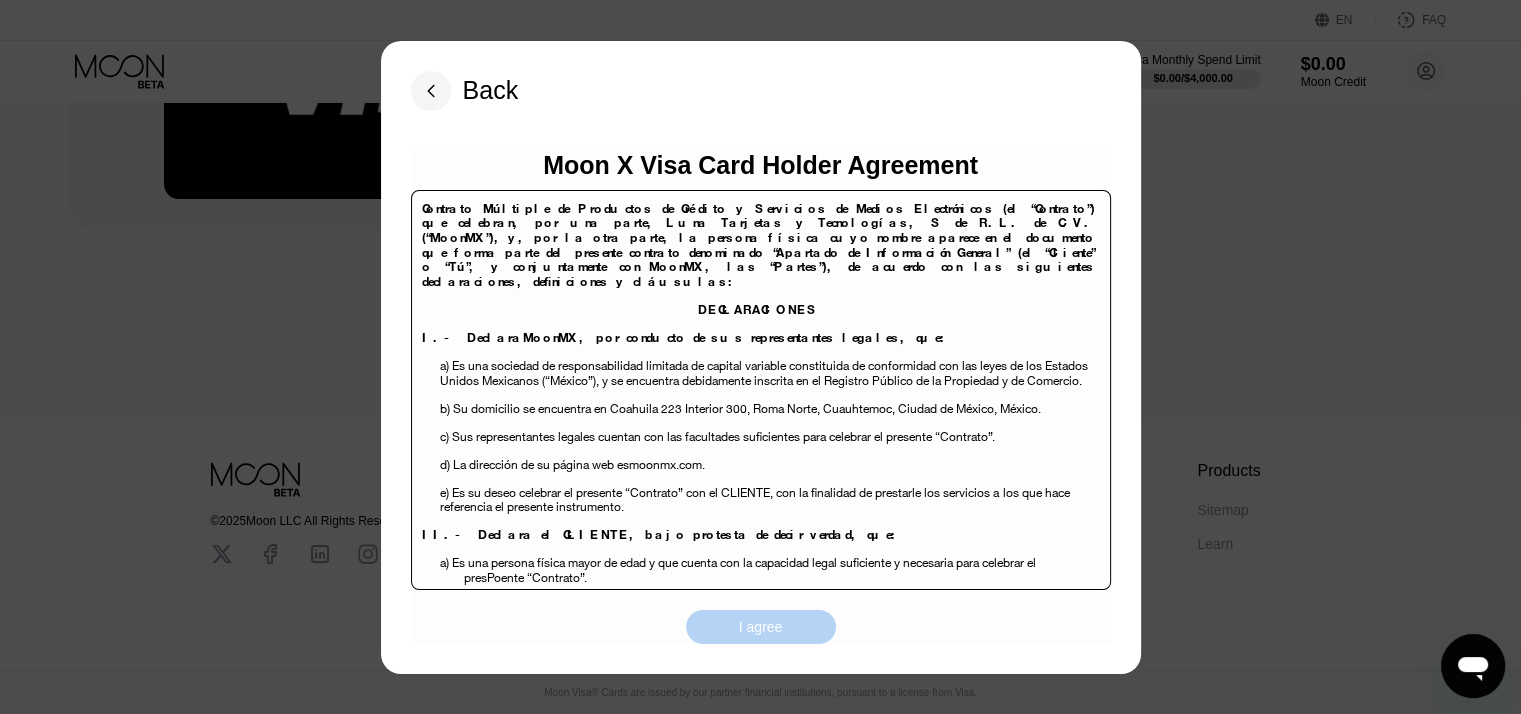 click on "I agree" at bounding box center (761, 627) 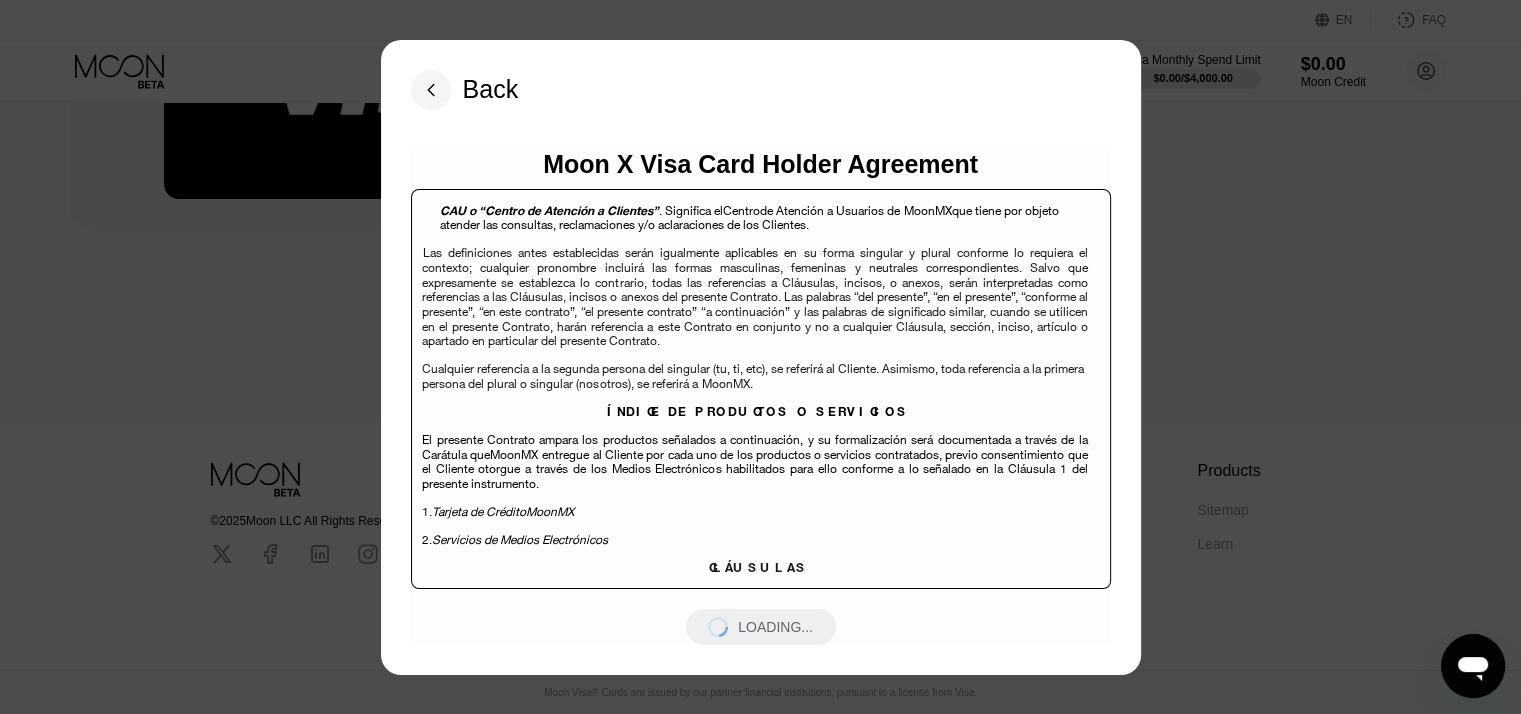 scroll, scrollTop: 12972, scrollLeft: 0, axis: vertical 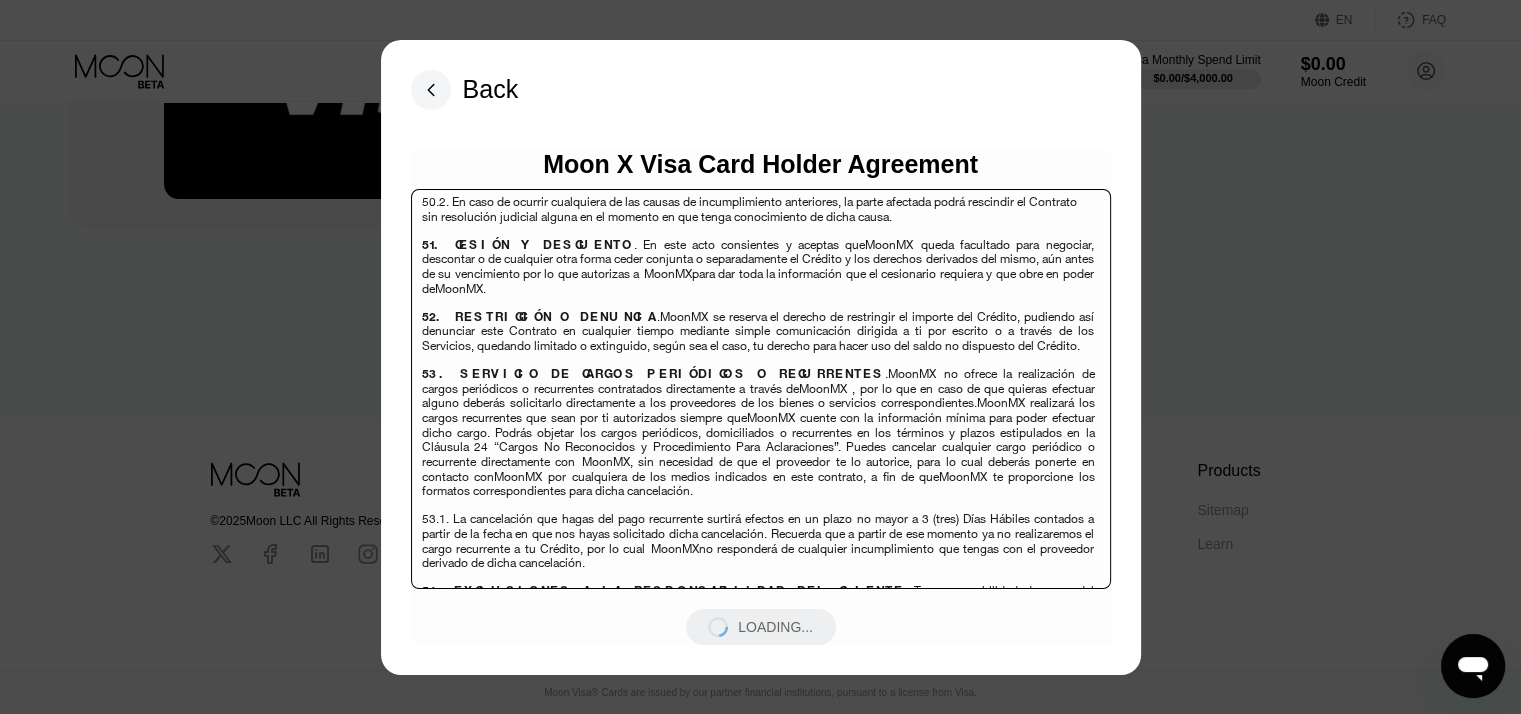 click at bounding box center [768, 365] 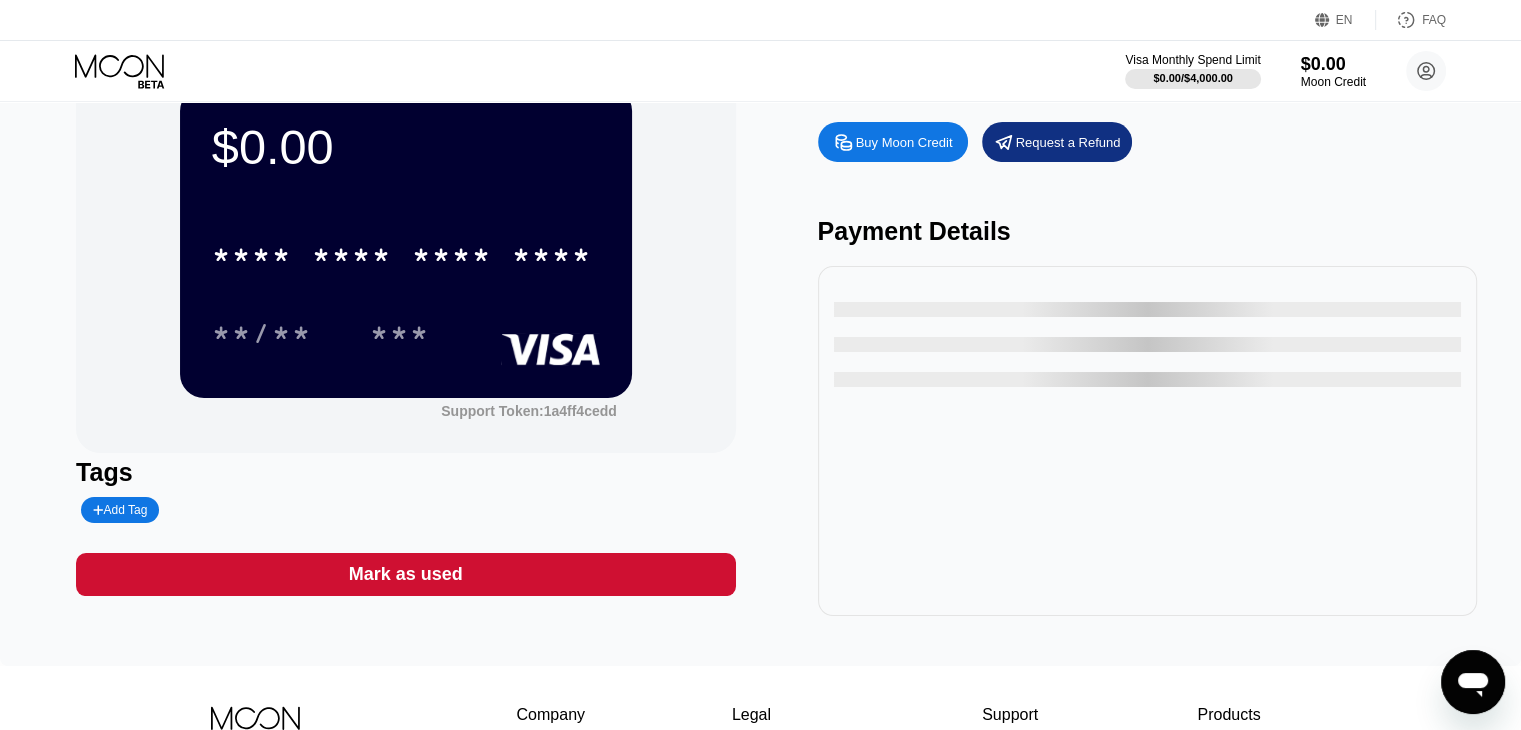 scroll, scrollTop: 133, scrollLeft: 0, axis: vertical 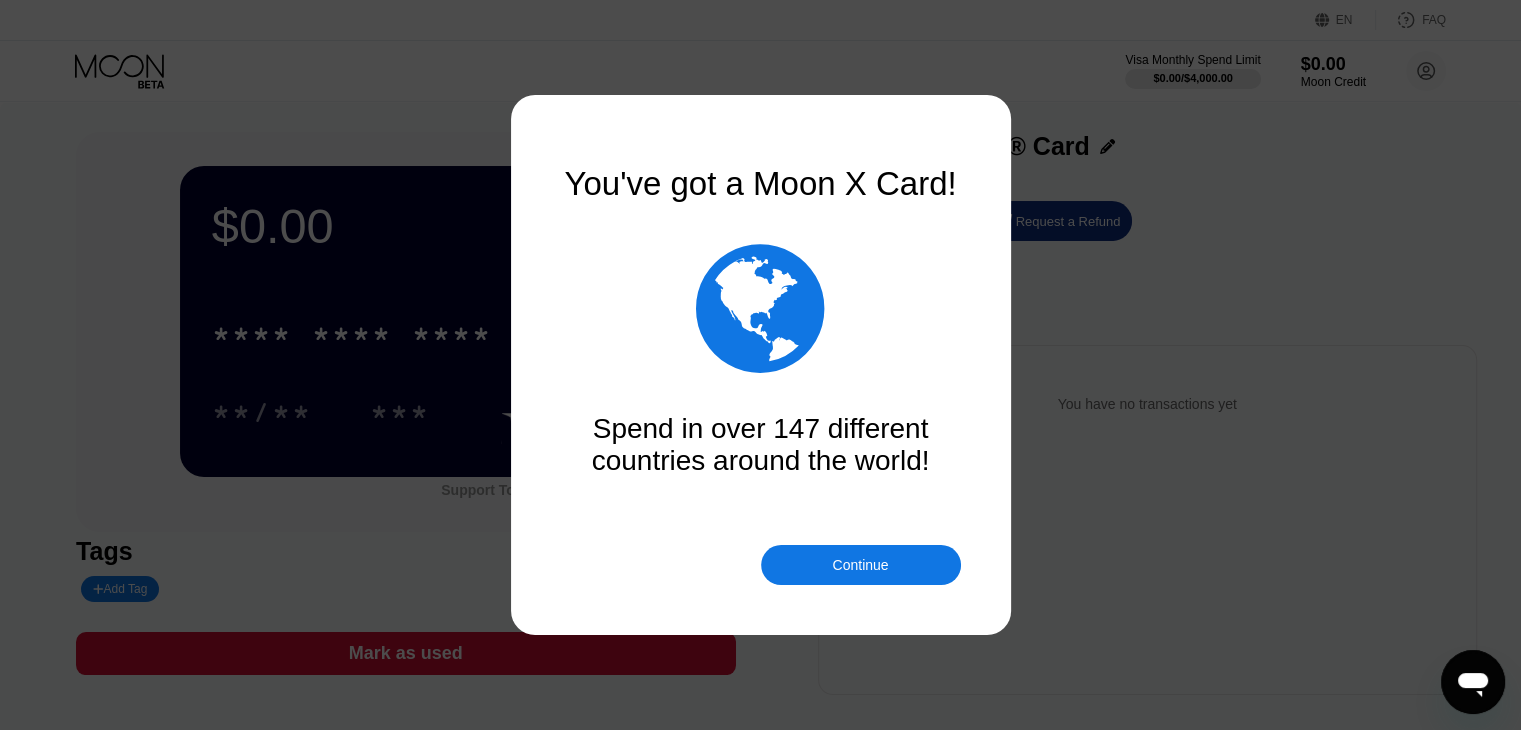 click on "Continue" at bounding box center [861, 565] 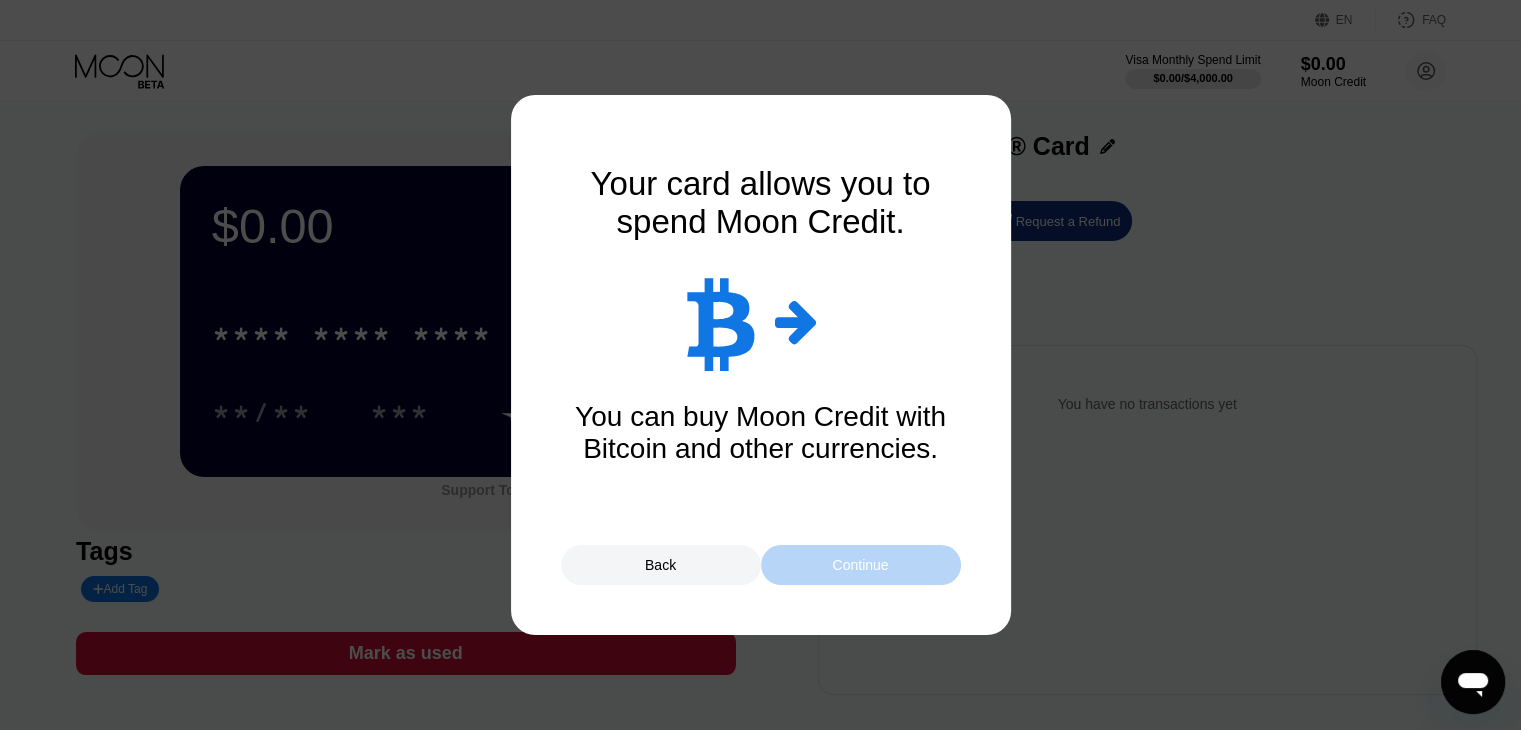 click on "Continue" at bounding box center [861, 565] 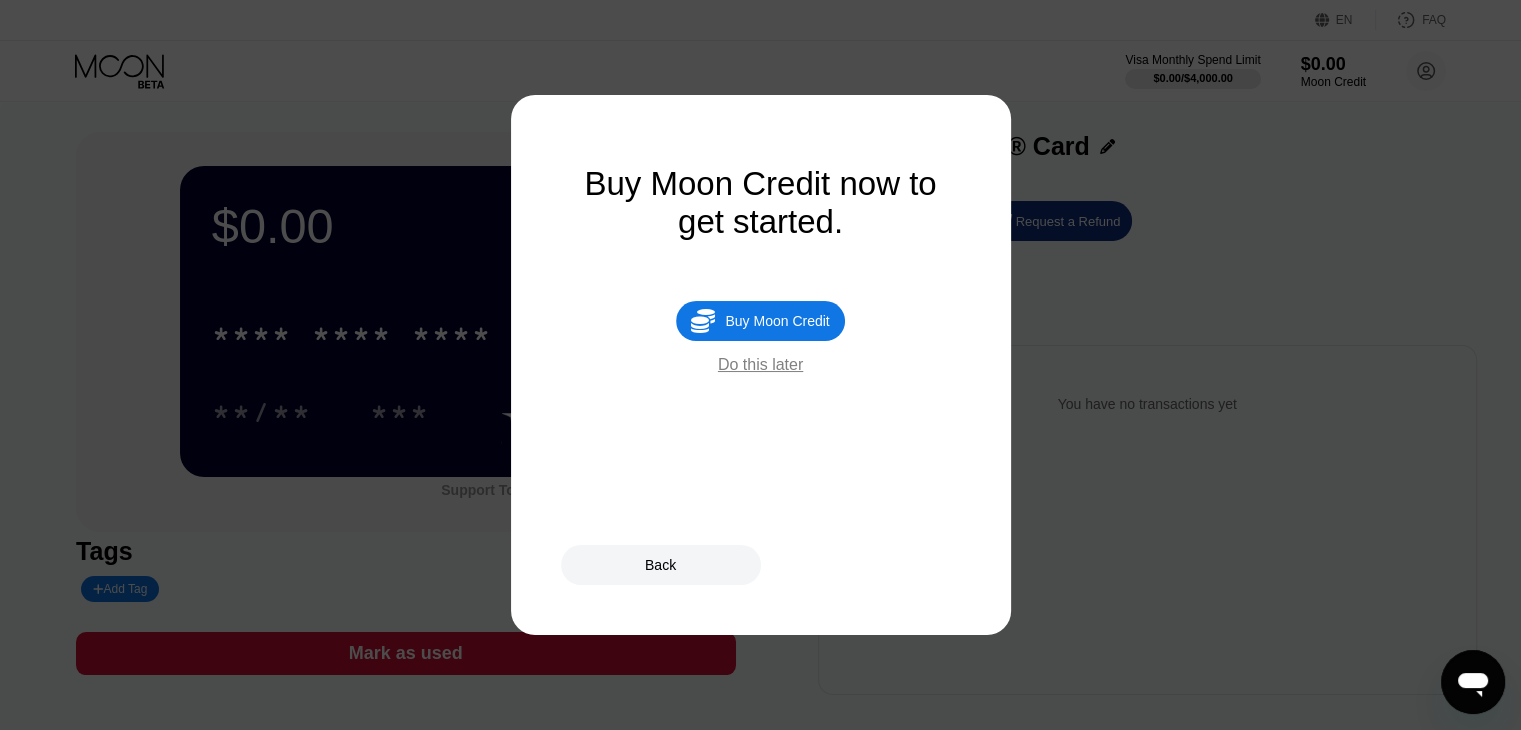 click on "Do this later" at bounding box center [760, 365] 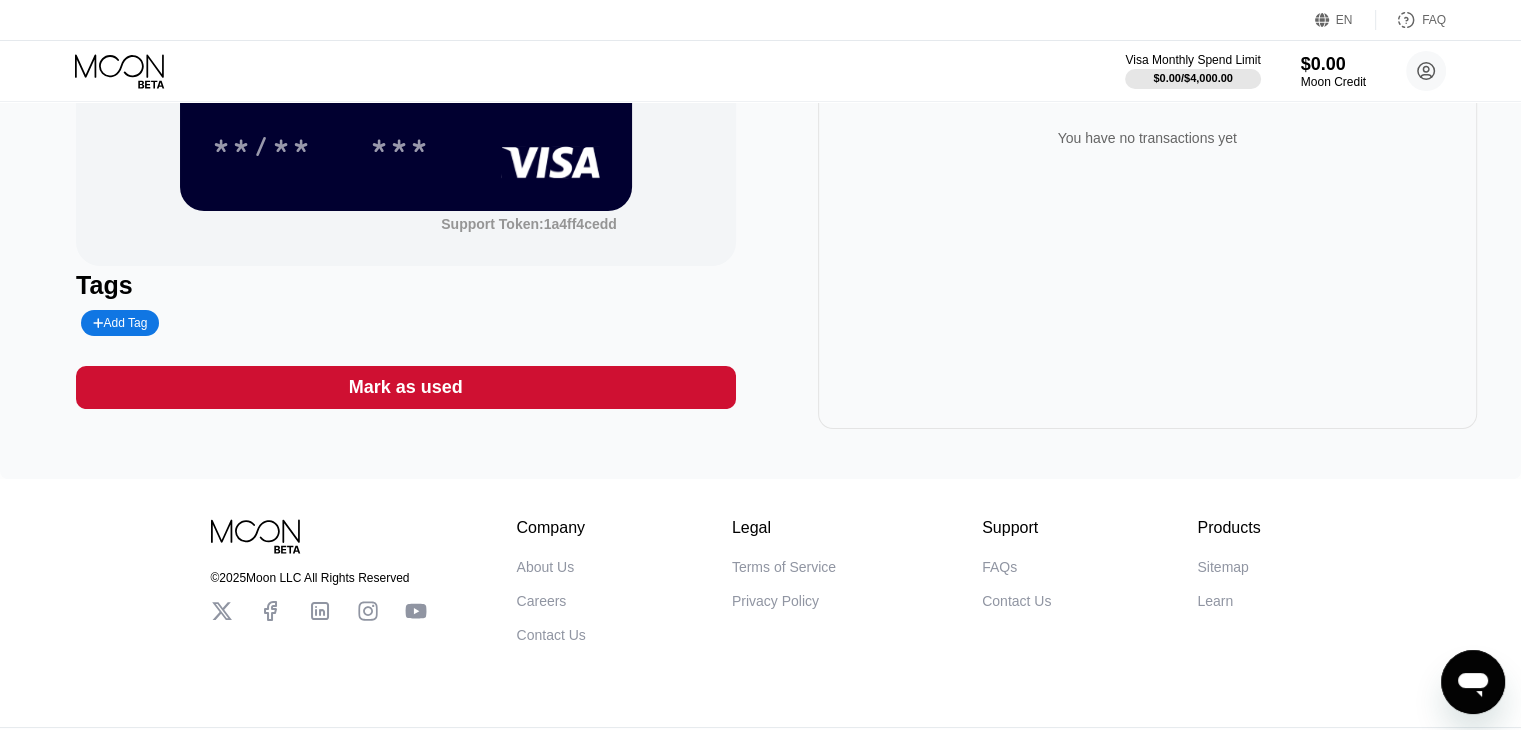 scroll, scrollTop: 133, scrollLeft: 0, axis: vertical 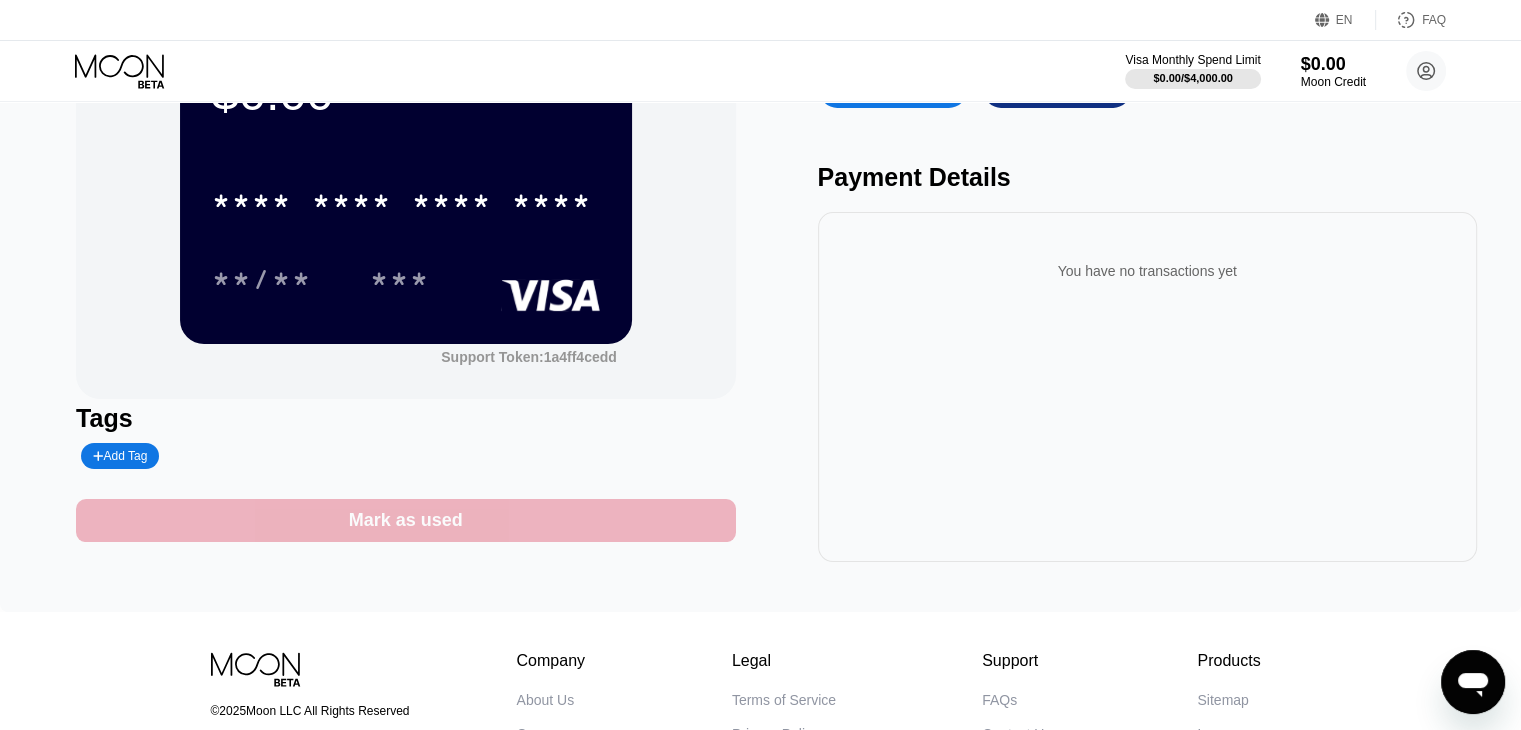 click on "Mark as used" at bounding box center (405, 520) 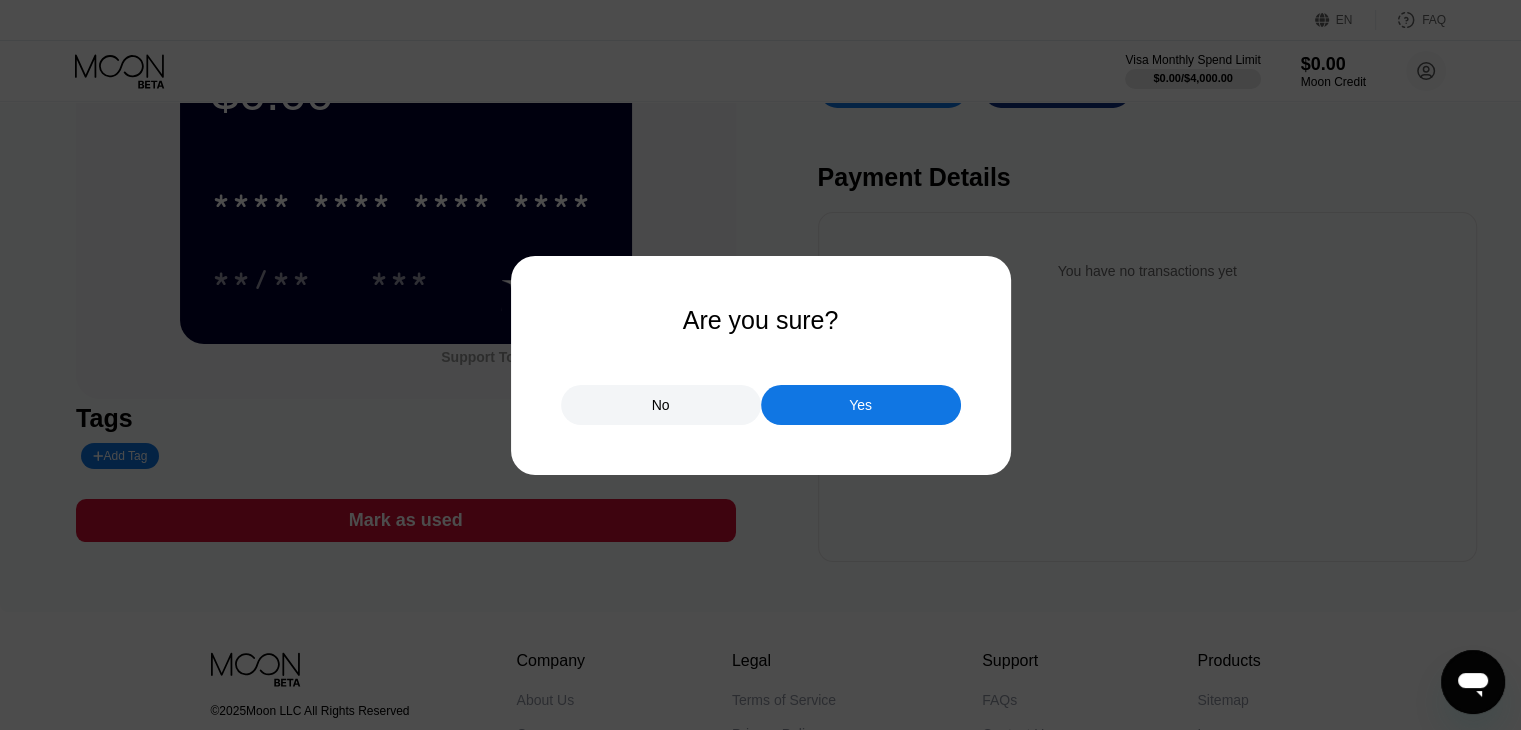click on "Yes" at bounding box center (861, 405) 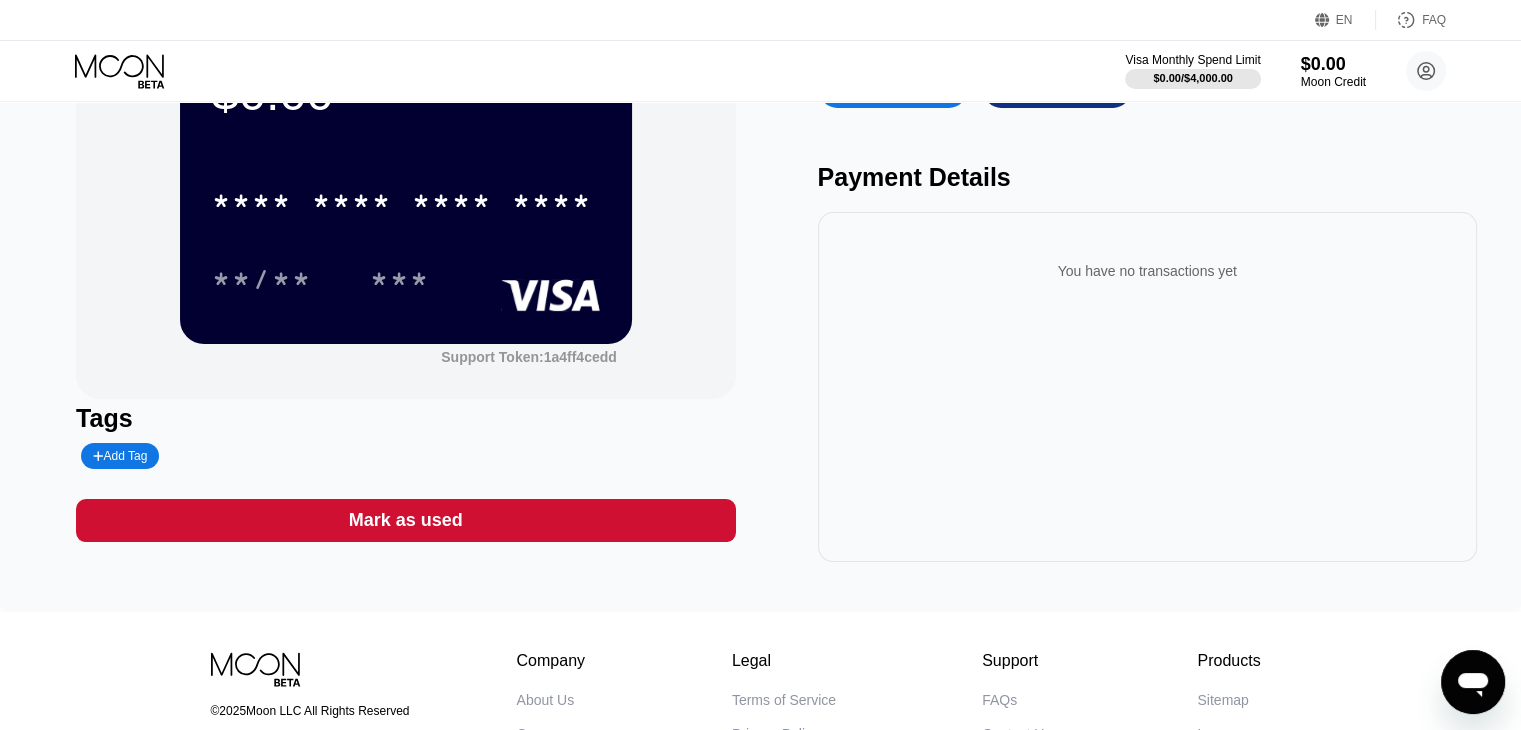 scroll, scrollTop: 0, scrollLeft: 0, axis: both 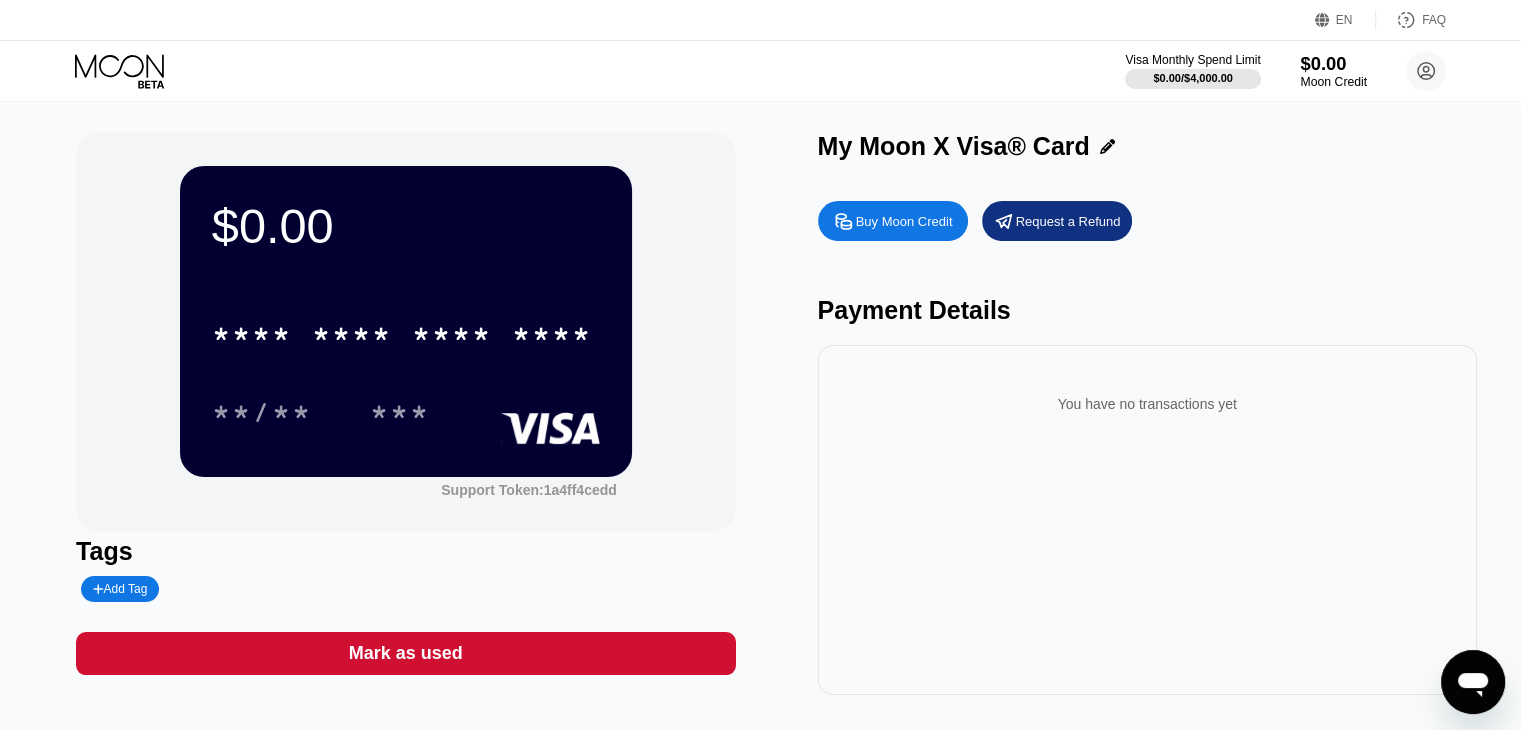 click on "Moon Credit" at bounding box center (1333, 82) 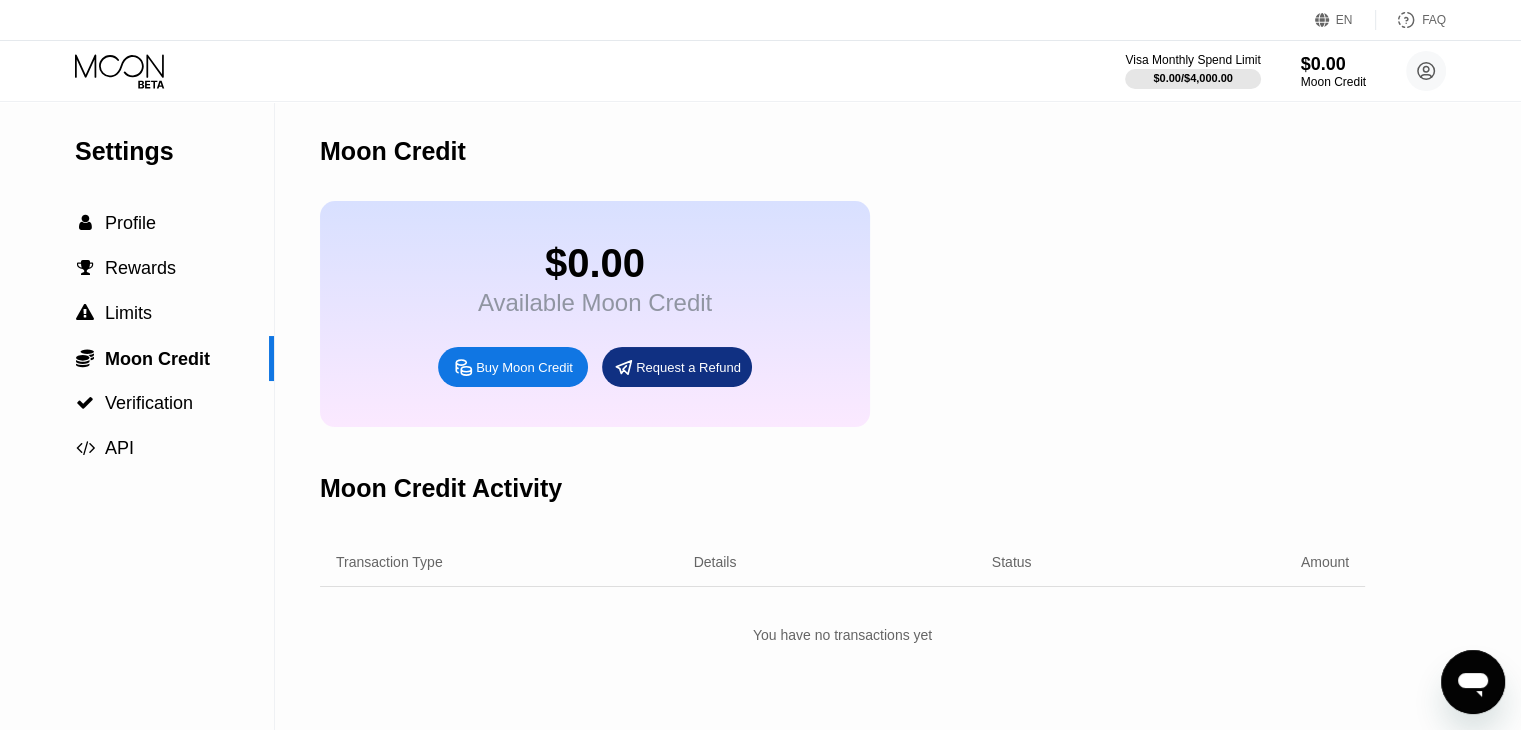 click on "Buy Moon Credit" at bounding box center [524, 367] 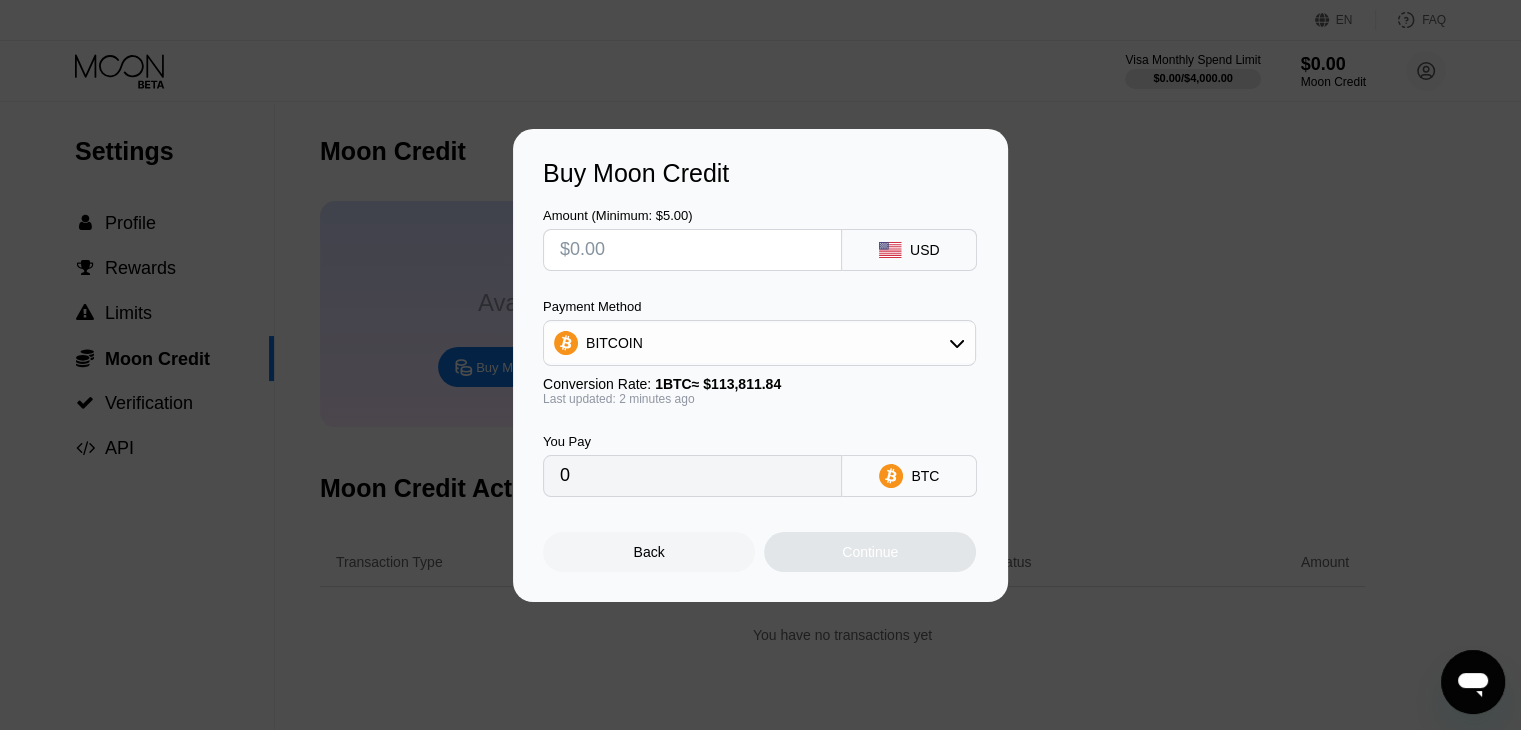 click at bounding box center [692, 250] 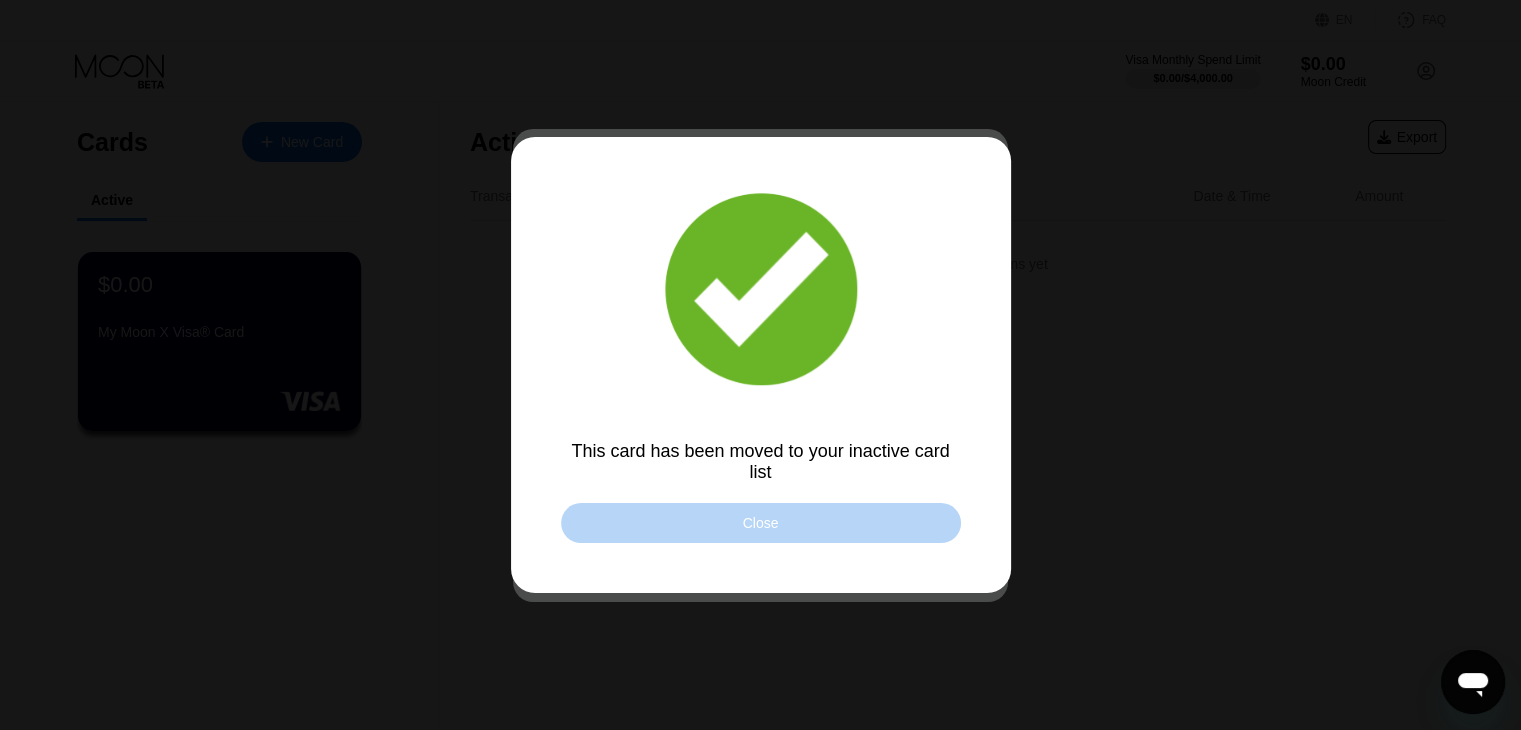 click on "Close" at bounding box center (761, 523) 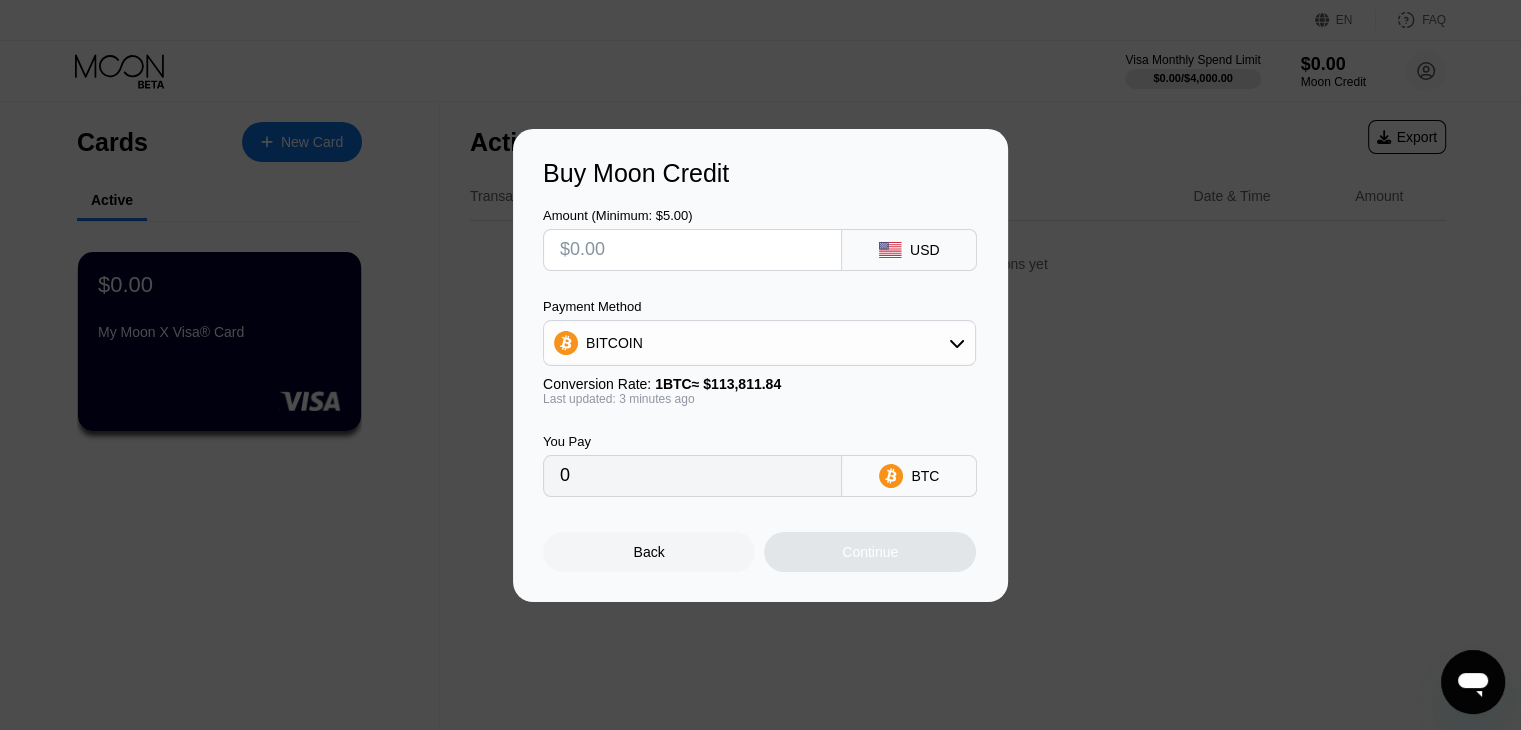 click at bounding box center (692, 250) 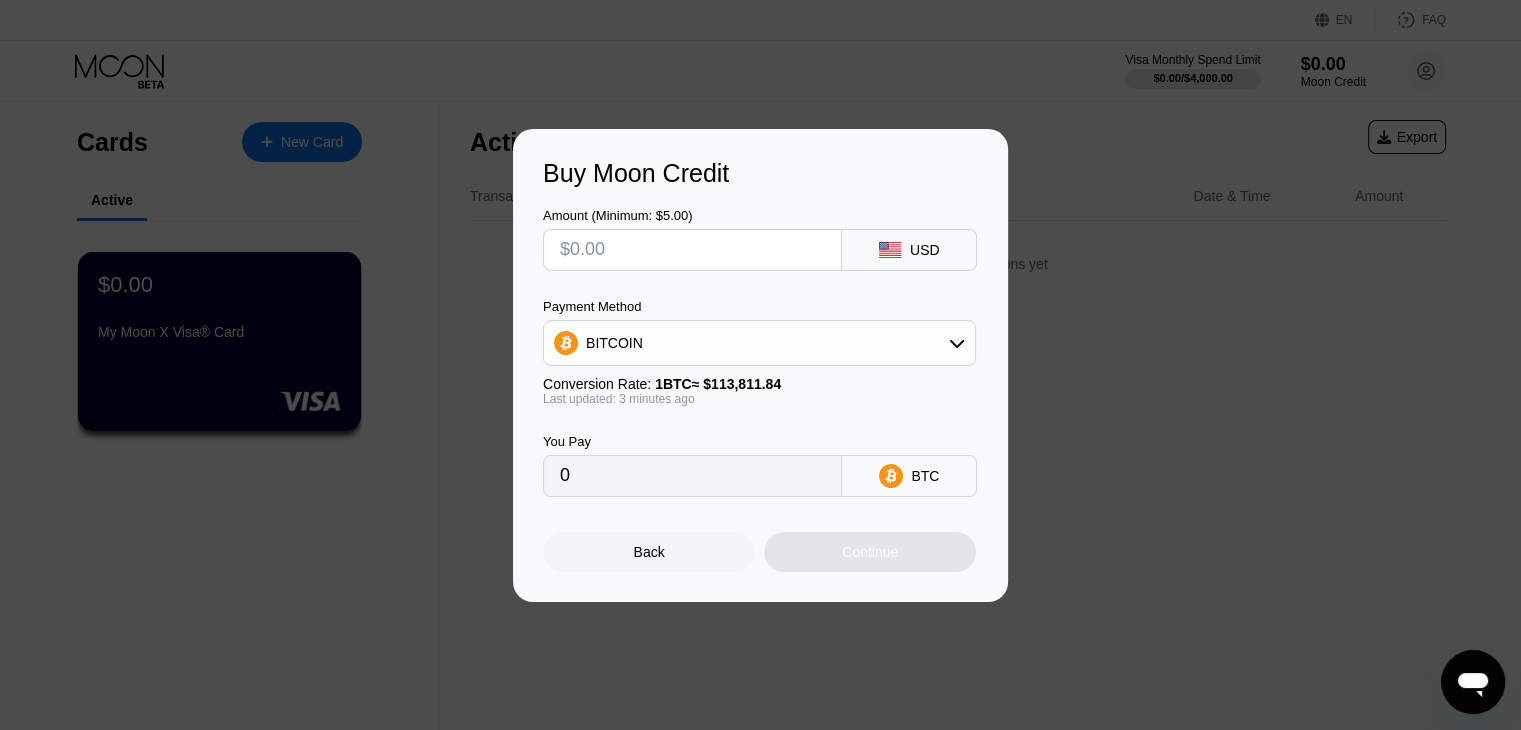 type on "$2" 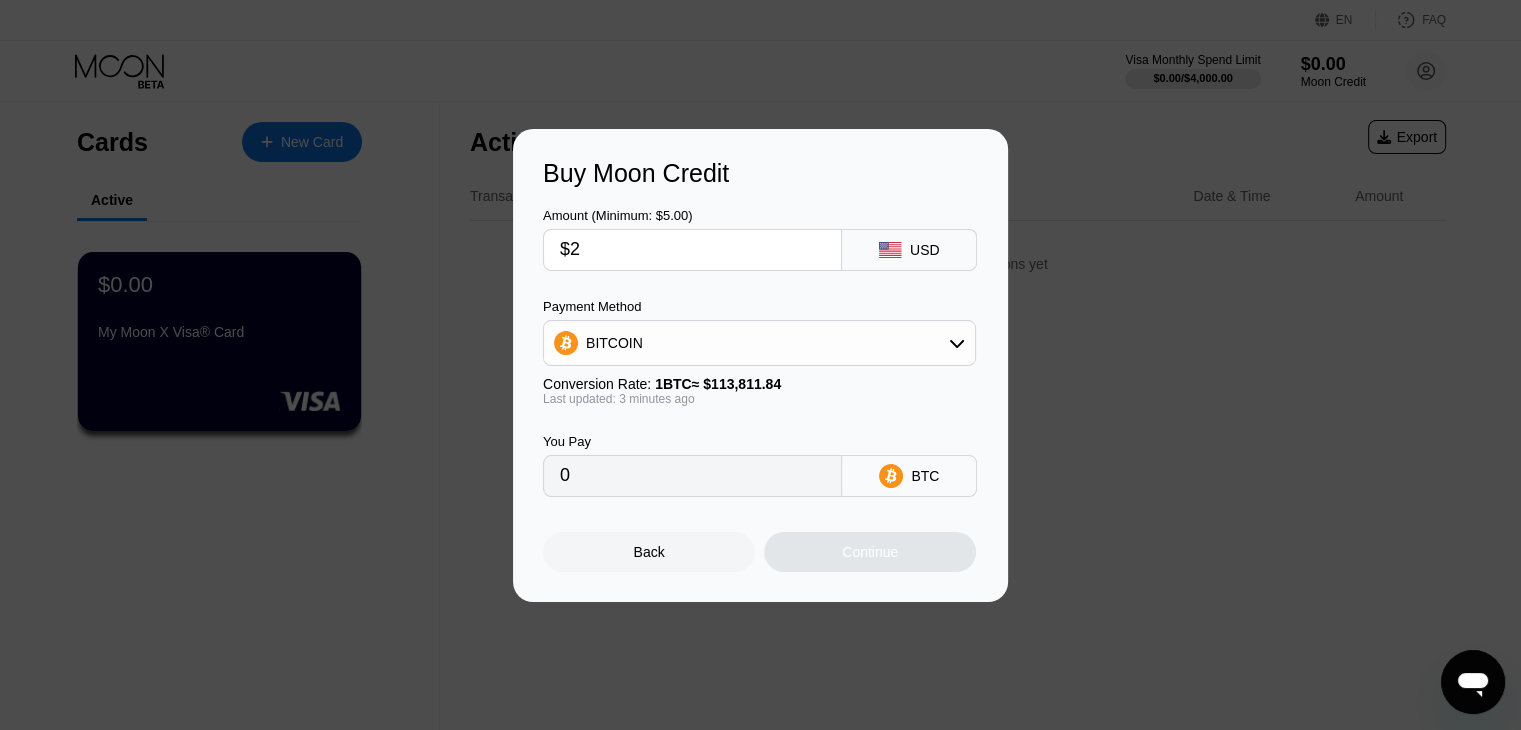 type on "0.00001758" 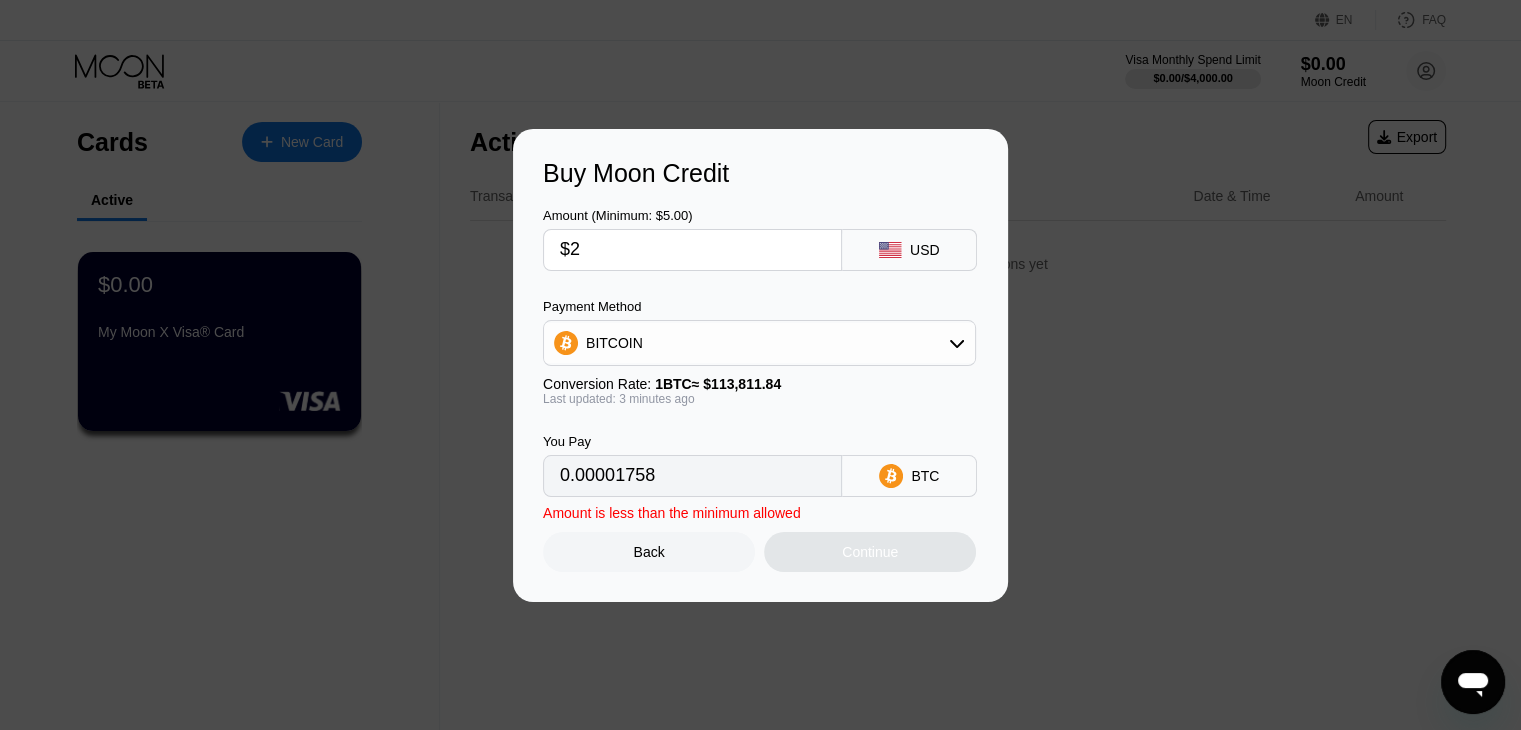 type on "$25" 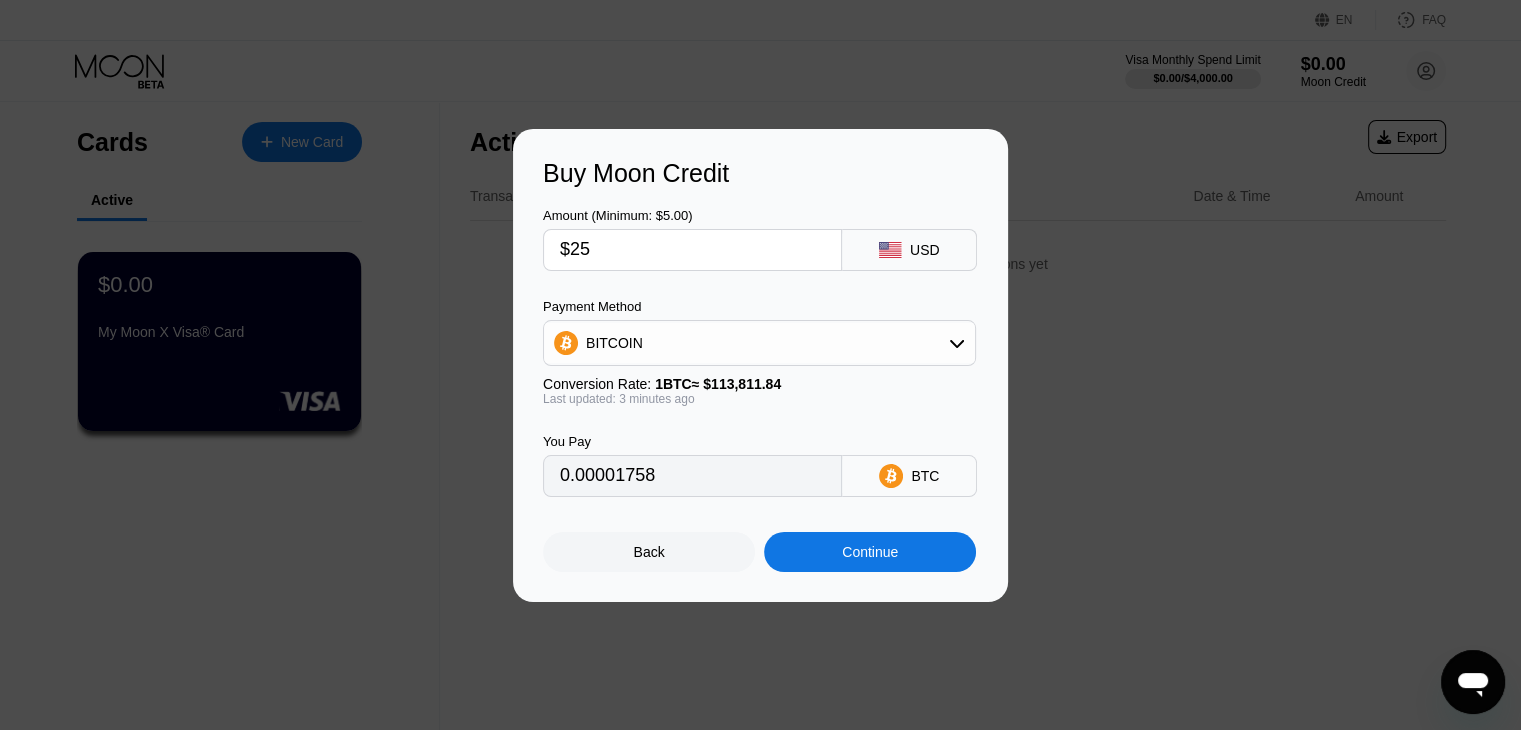 type on "0.00021967" 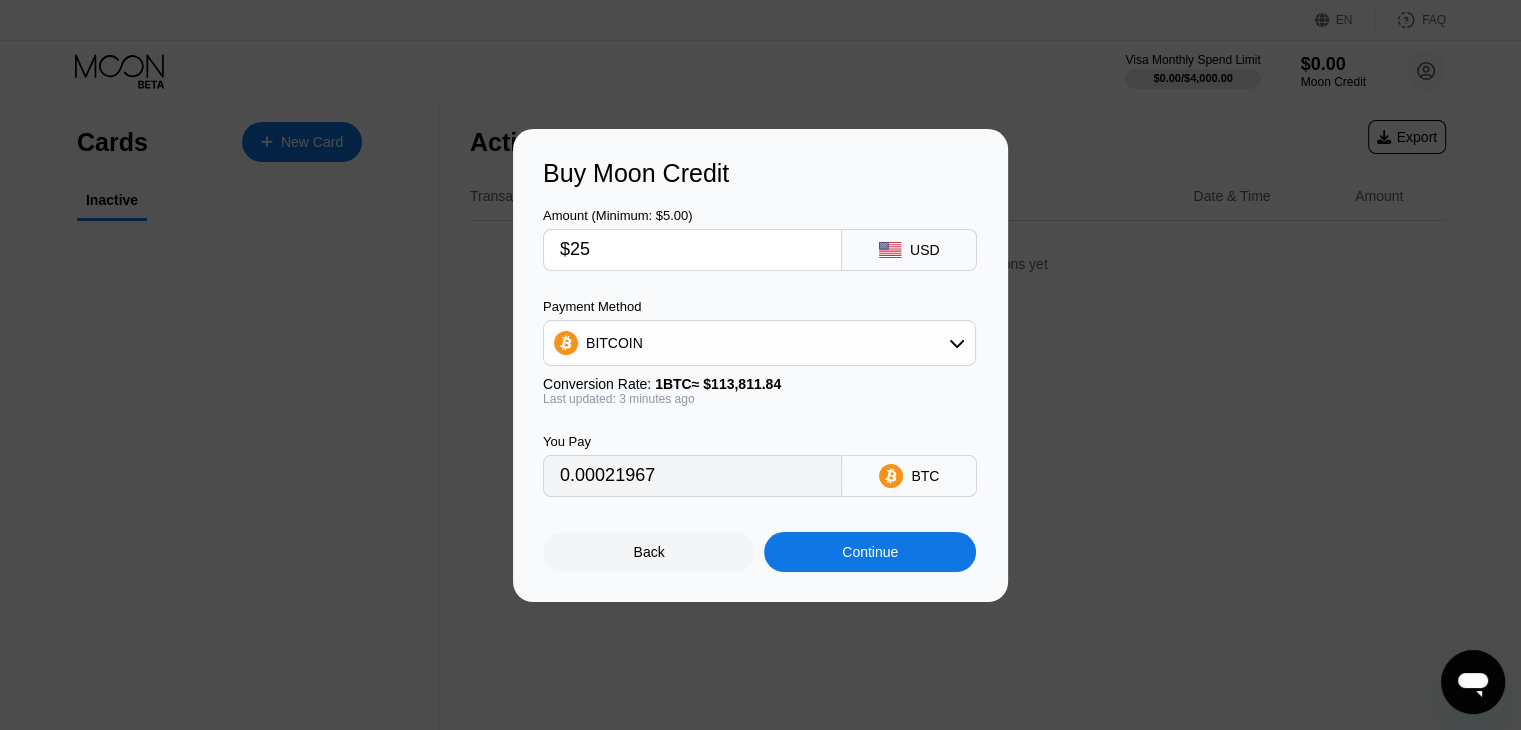 type on "$25" 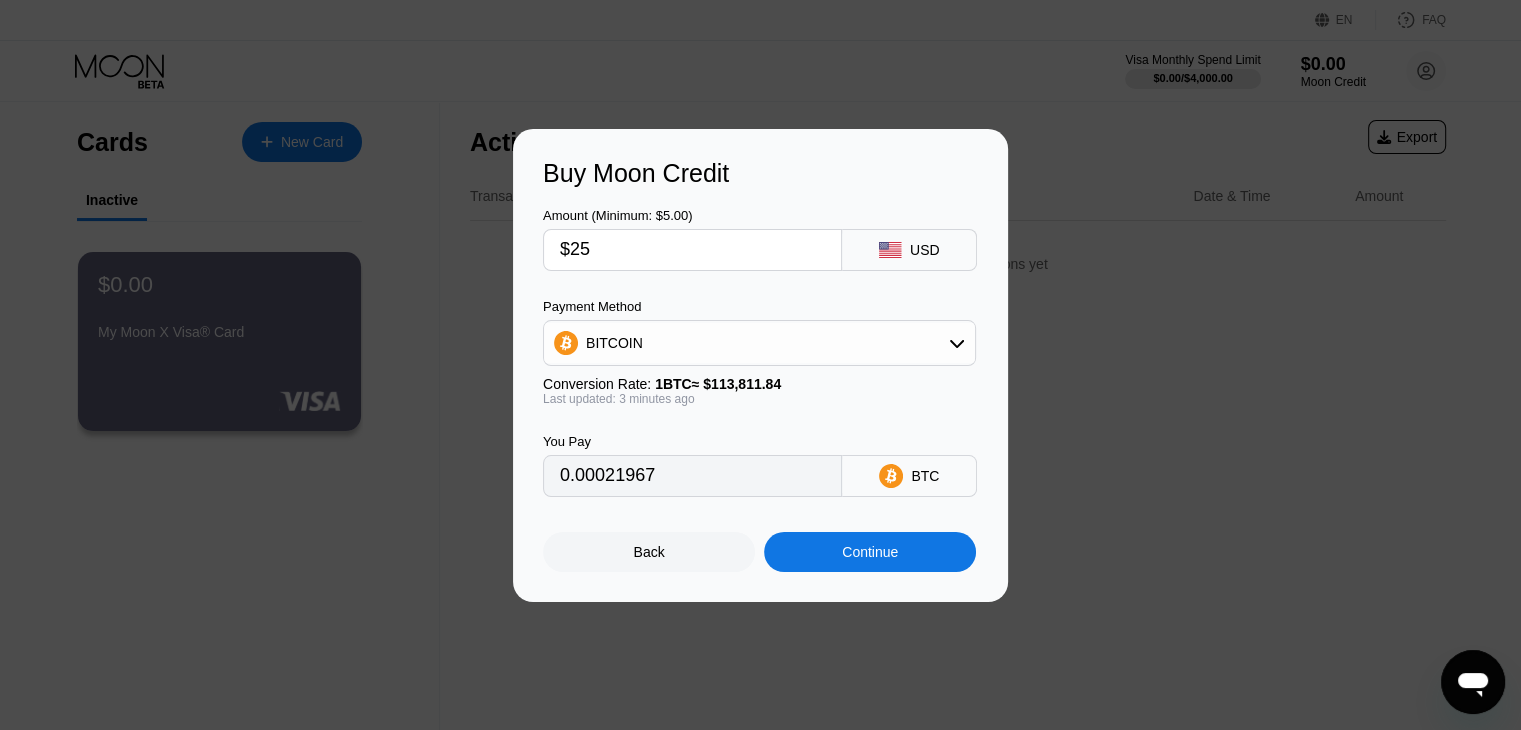 click on "BTC" at bounding box center [909, 476] 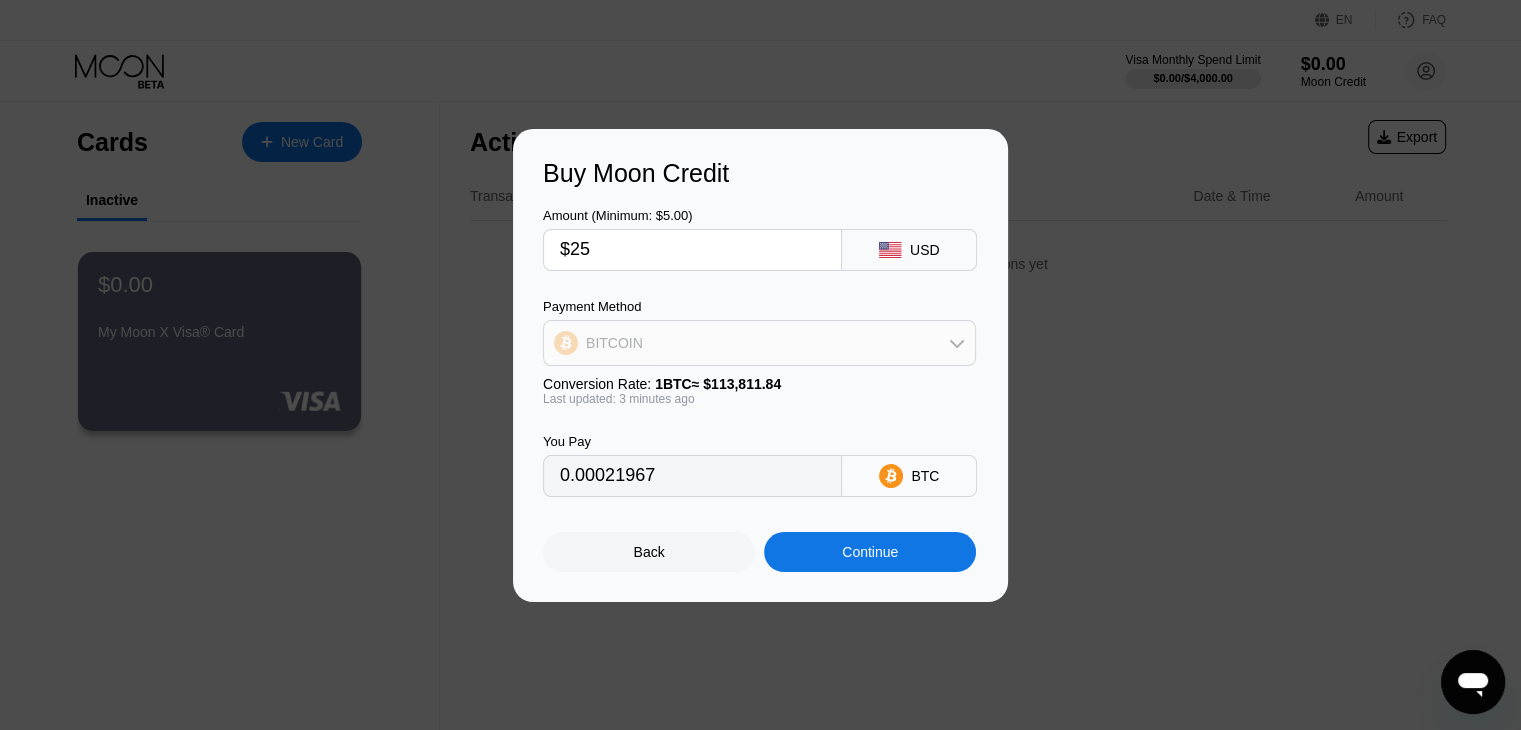 click on "BITCOIN" at bounding box center (759, 343) 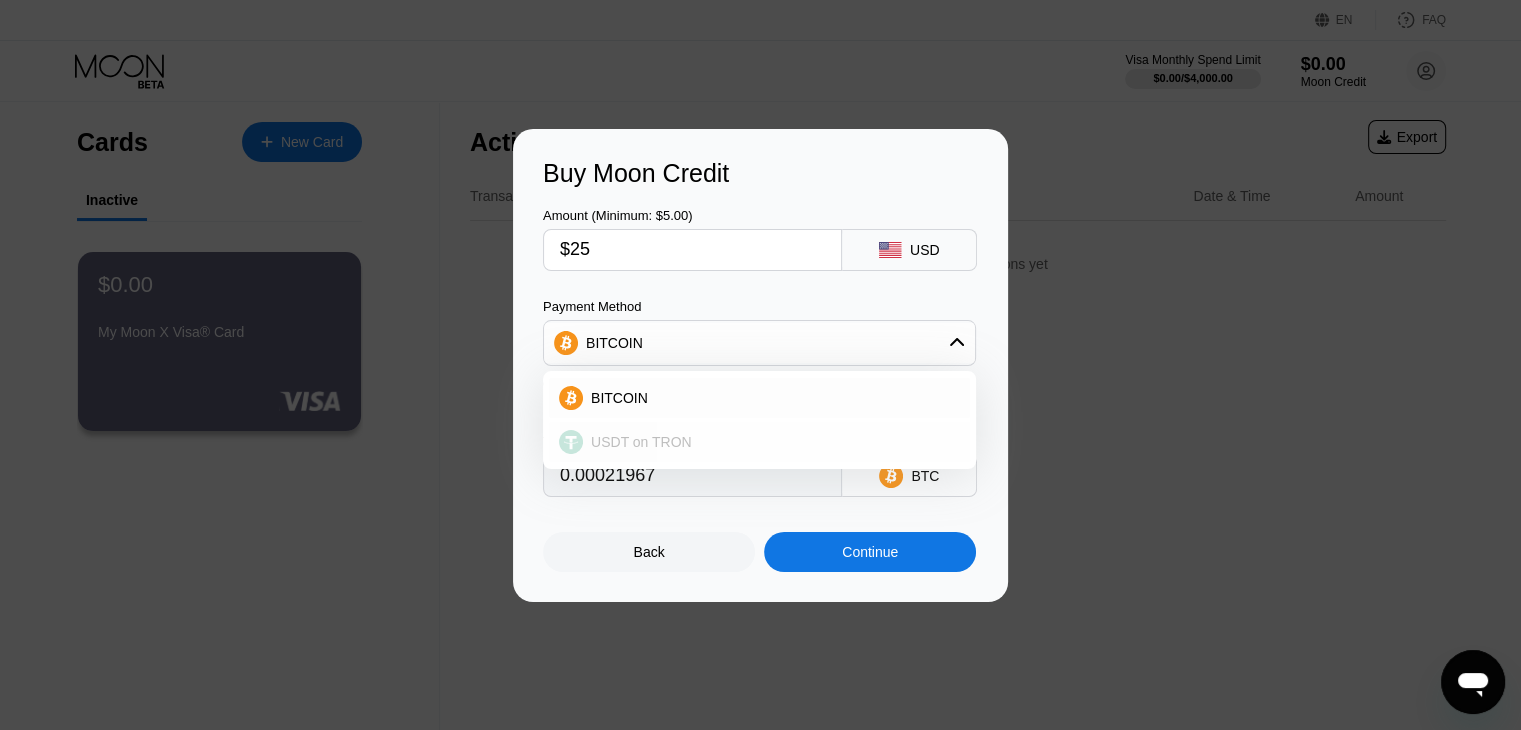 click on "USDT on TRON" at bounding box center [759, 442] 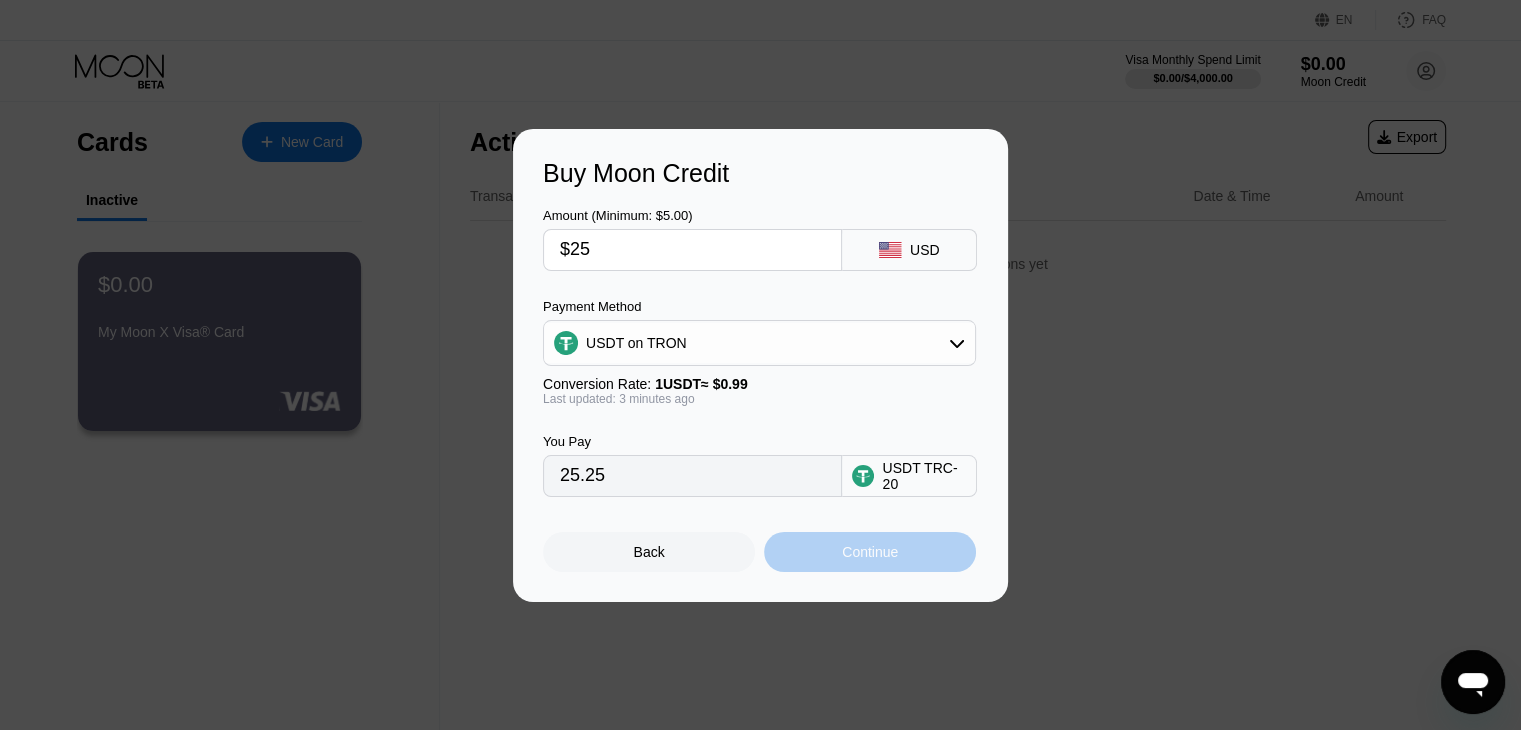 click on "Continue" at bounding box center [870, 552] 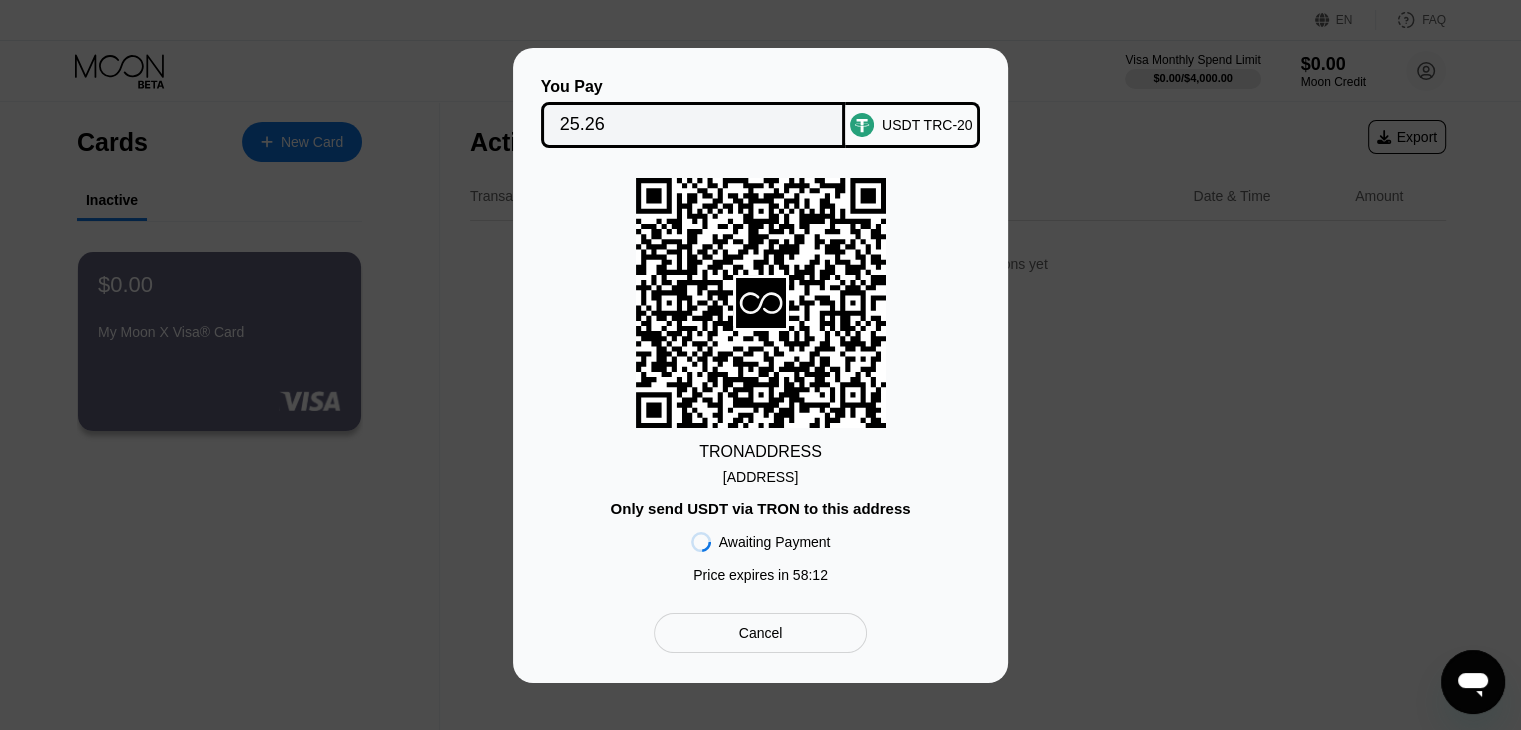 click on "You Pay 25.26 USDT TRC-20 TRON  ADDRESS [ADDRESS] Only send USDT via TRON to this address Awaiting Payment Price expires in   58 : 12 Cancel" at bounding box center [760, 365] 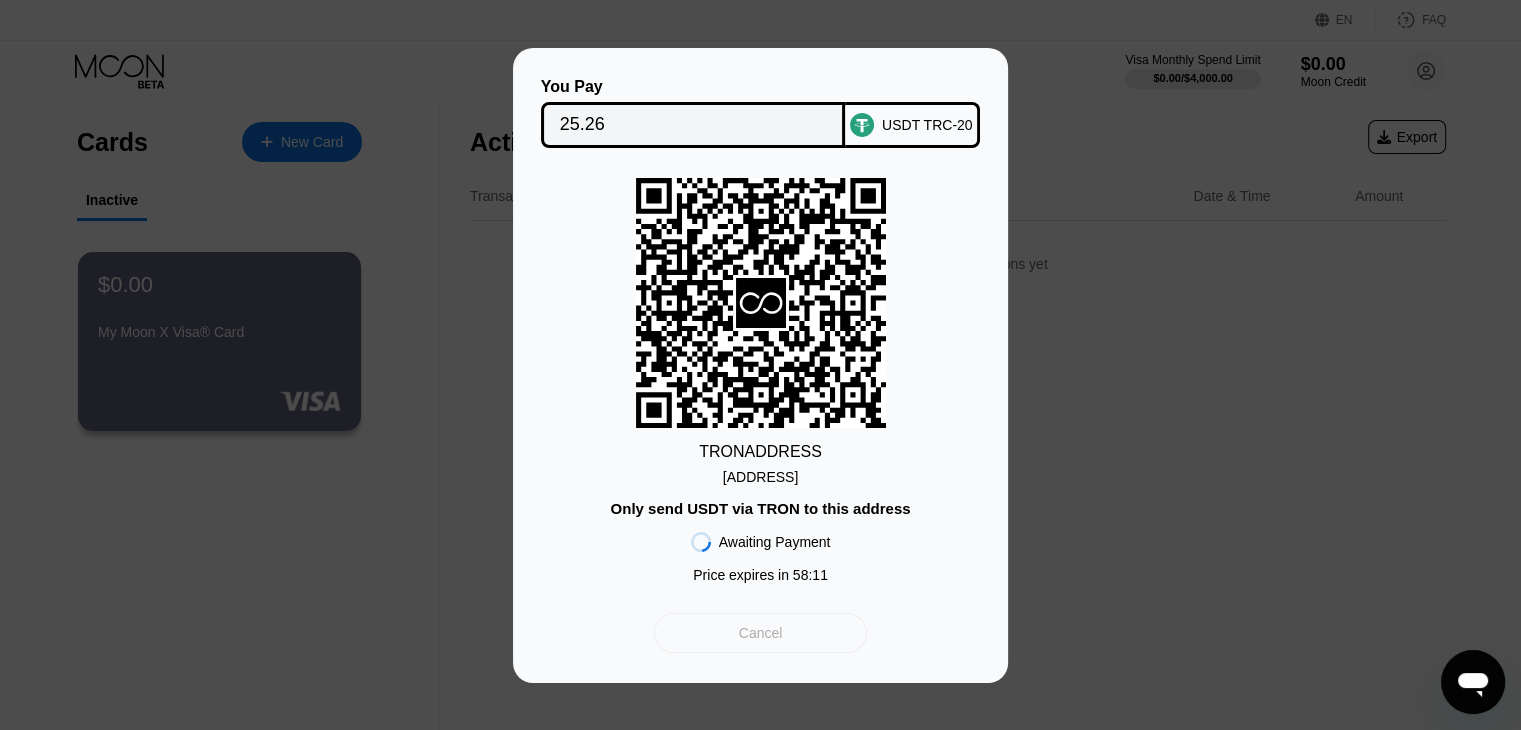 click on "Cancel" at bounding box center [760, 633] 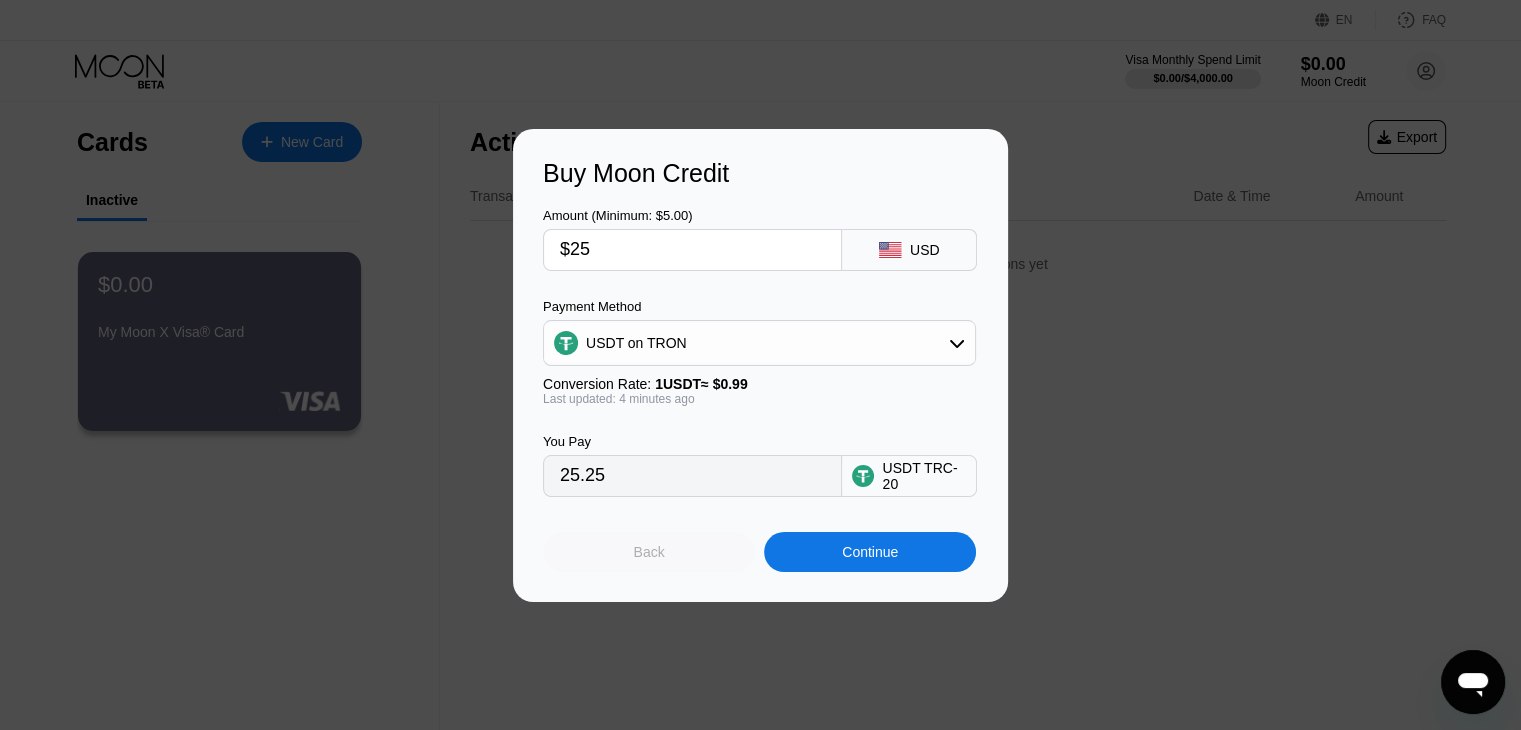 click on "Back" at bounding box center [649, 552] 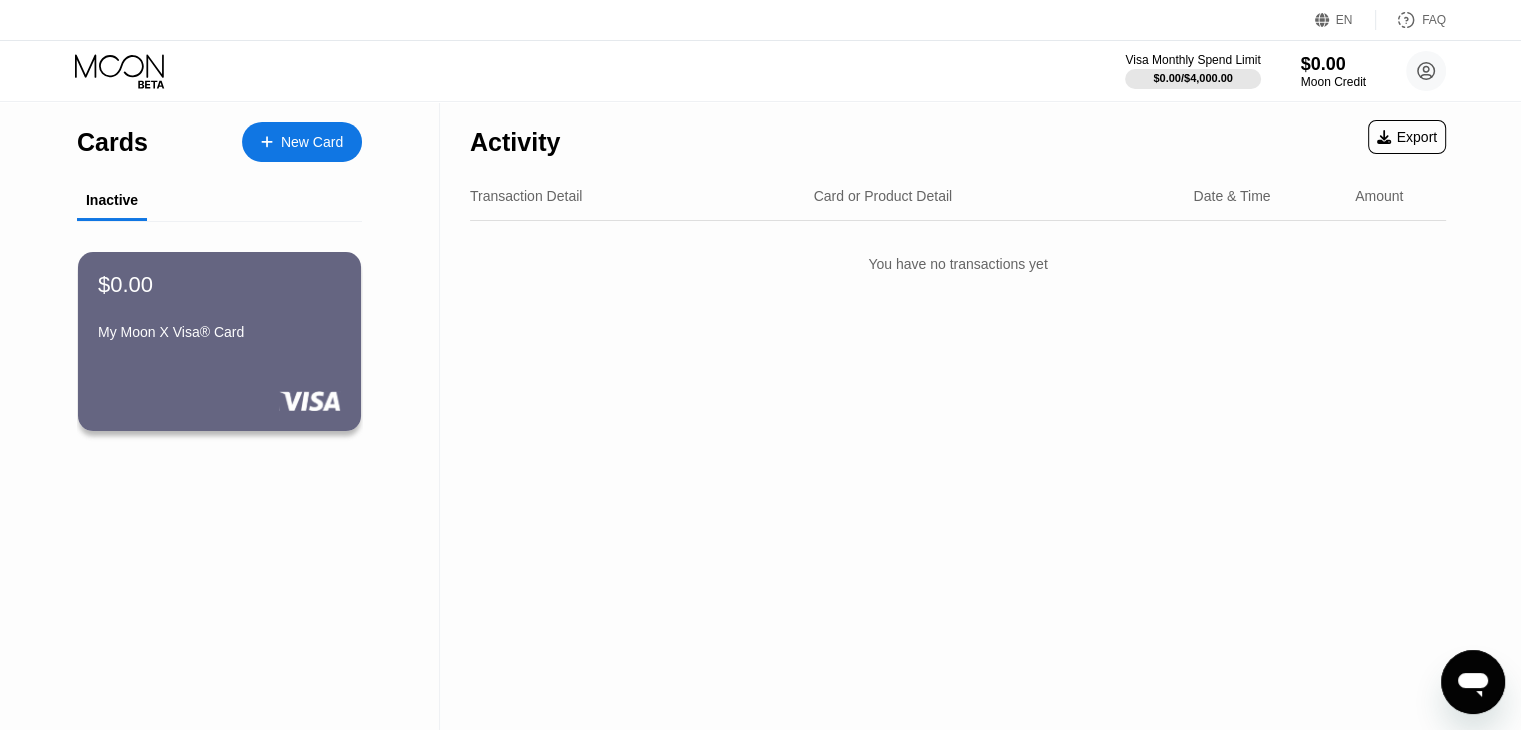 click on "FAQ" at bounding box center (1434, 20) 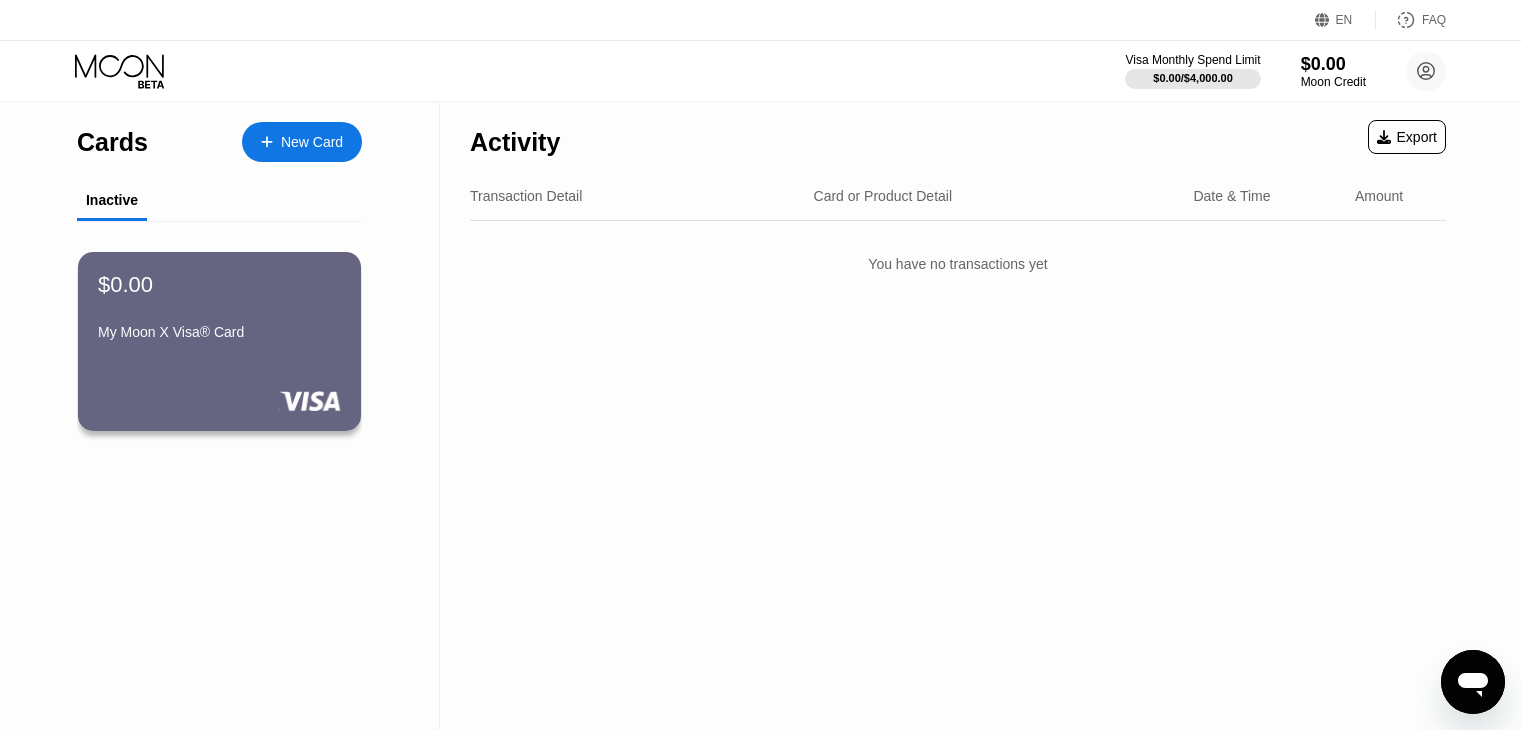 scroll, scrollTop: 0, scrollLeft: 0, axis: both 